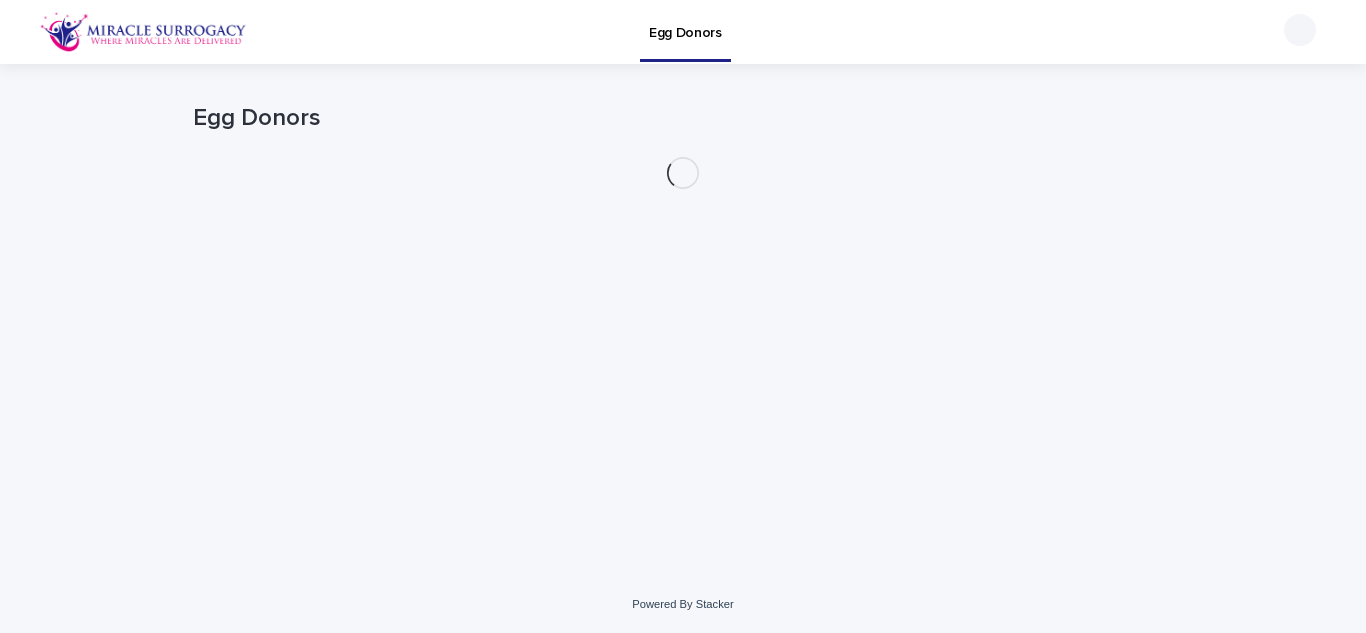 scroll, scrollTop: 0, scrollLeft: 0, axis: both 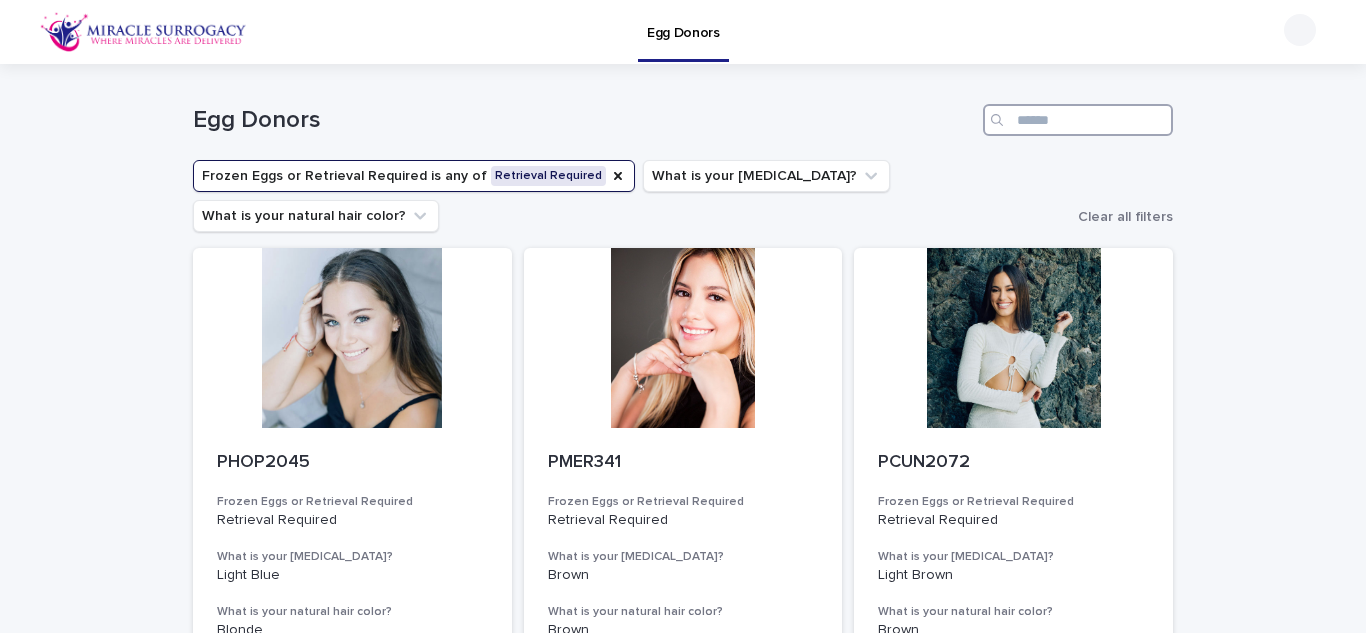 click at bounding box center (1078, 120) 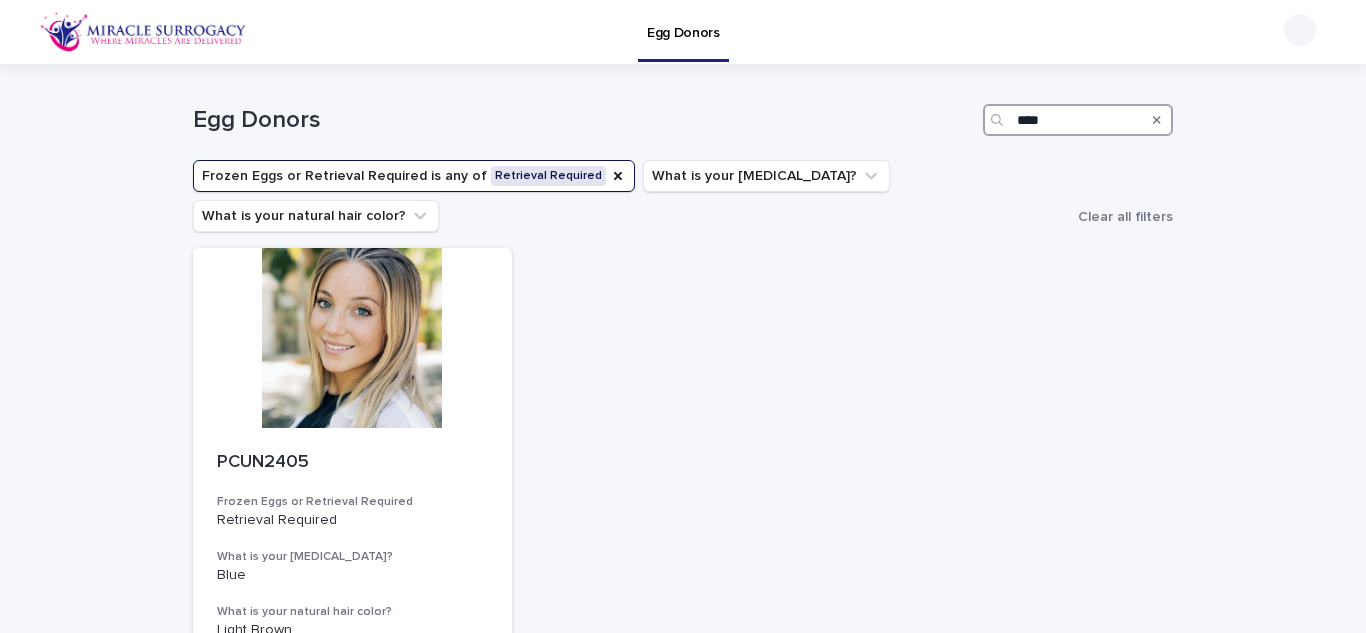 drag, startPoint x: 1064, startPoint y: 114, endPoint x: 939, endPoint y: 116, distance: 125.016 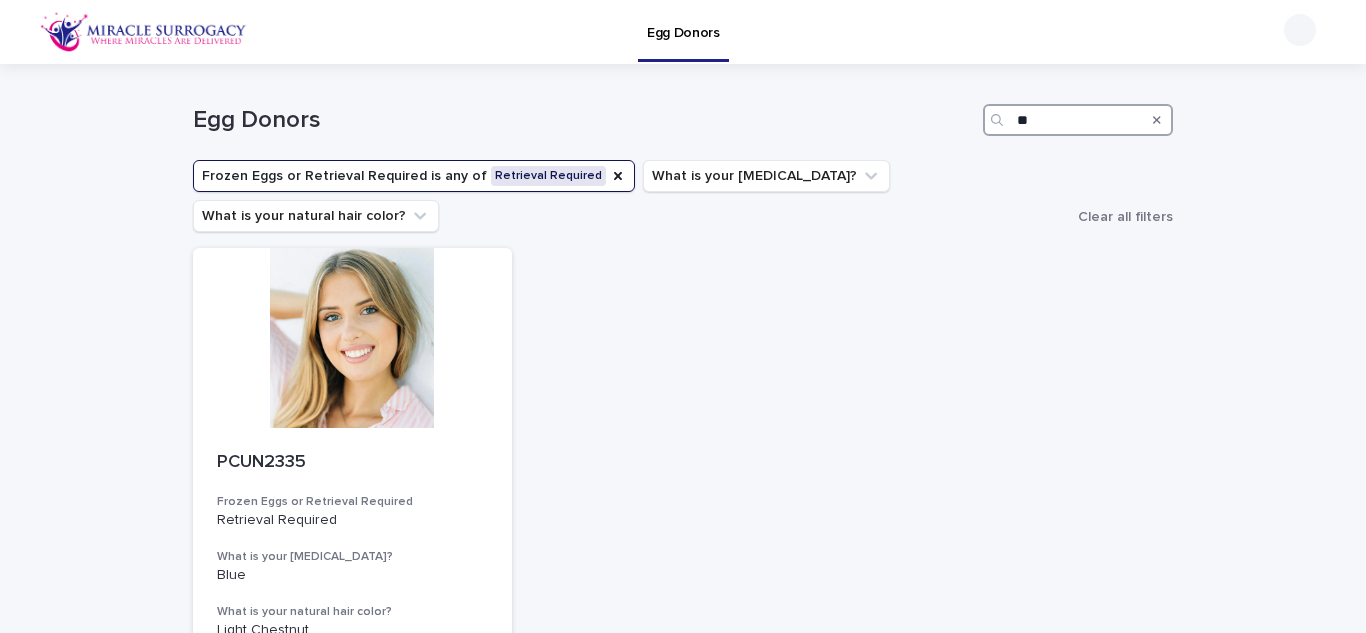 type on "*" 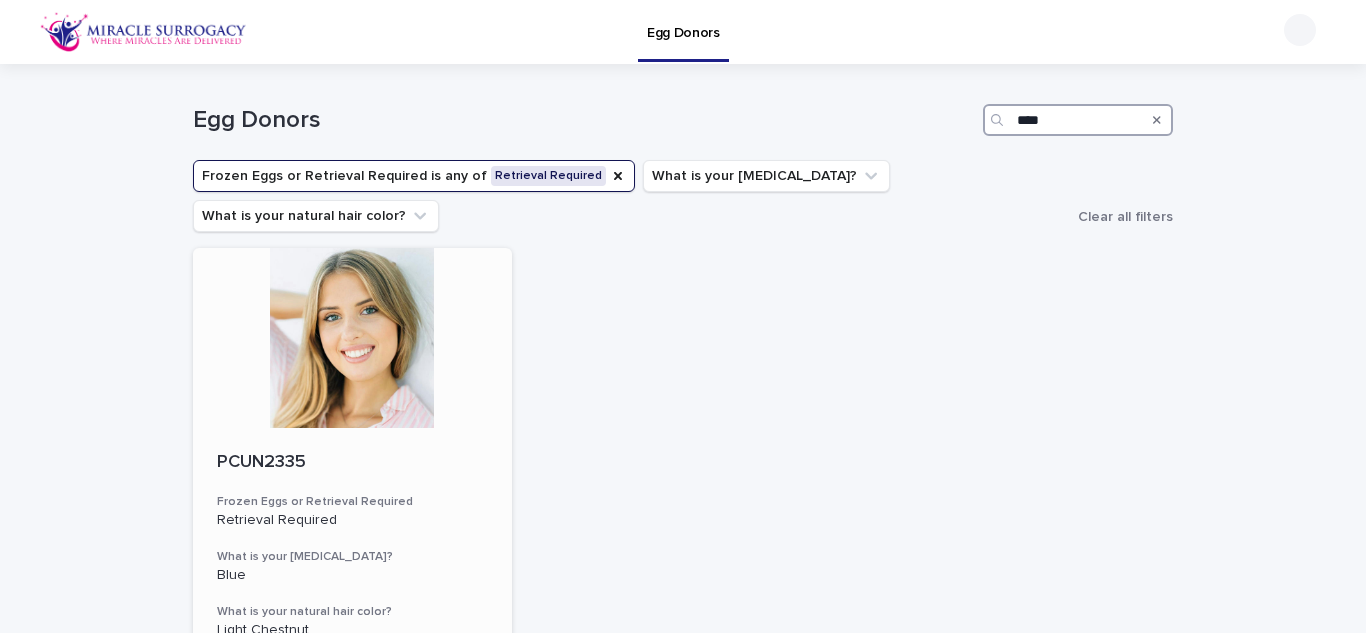 type on "****" 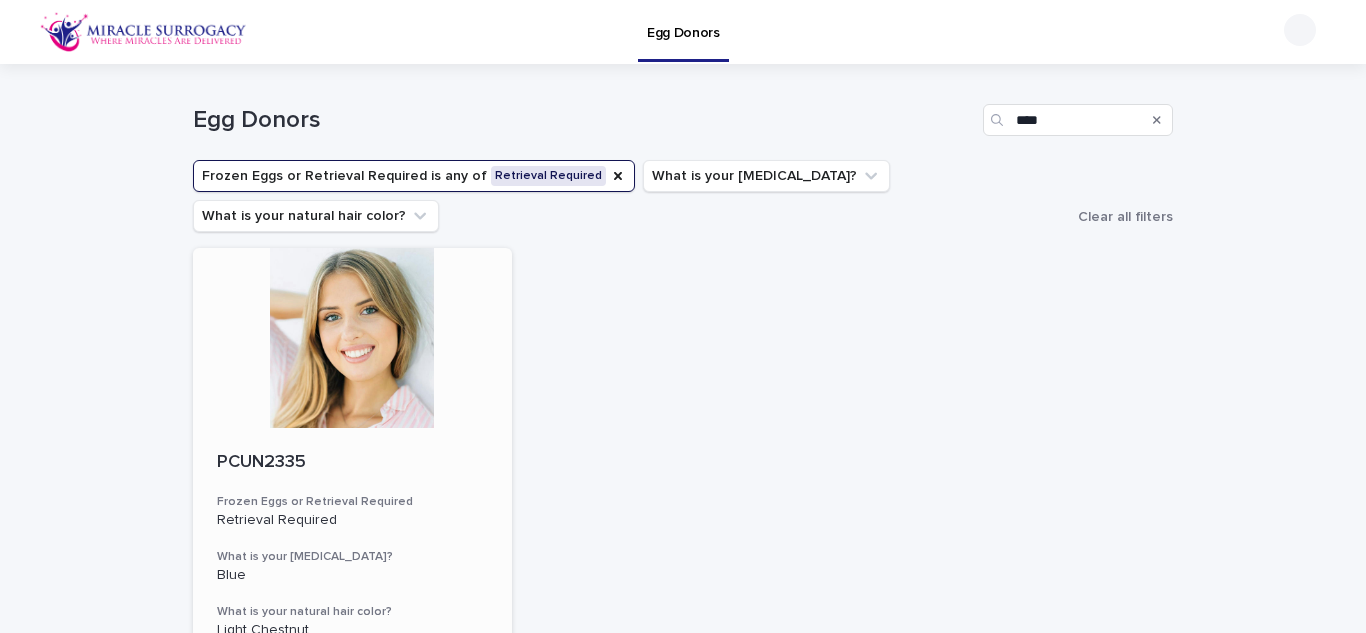click at bounding box center [352, 338] 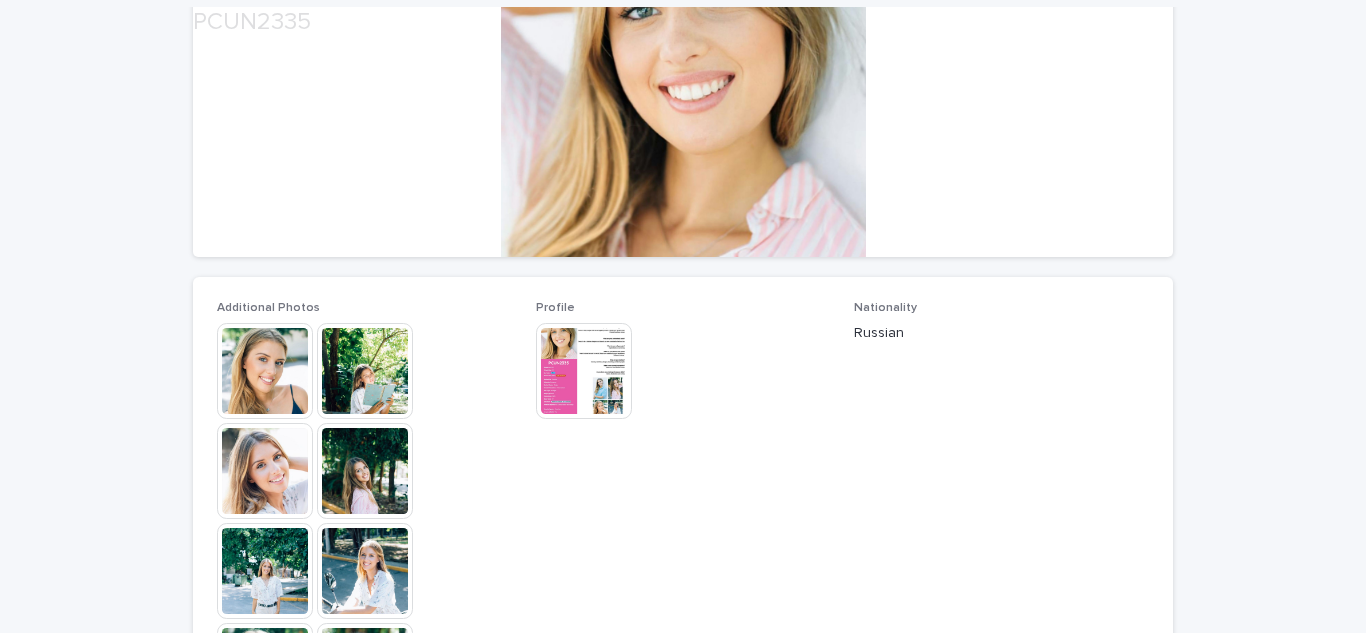 scroll, scrollTop: 583, scrollLeft: 0, axis: vertical 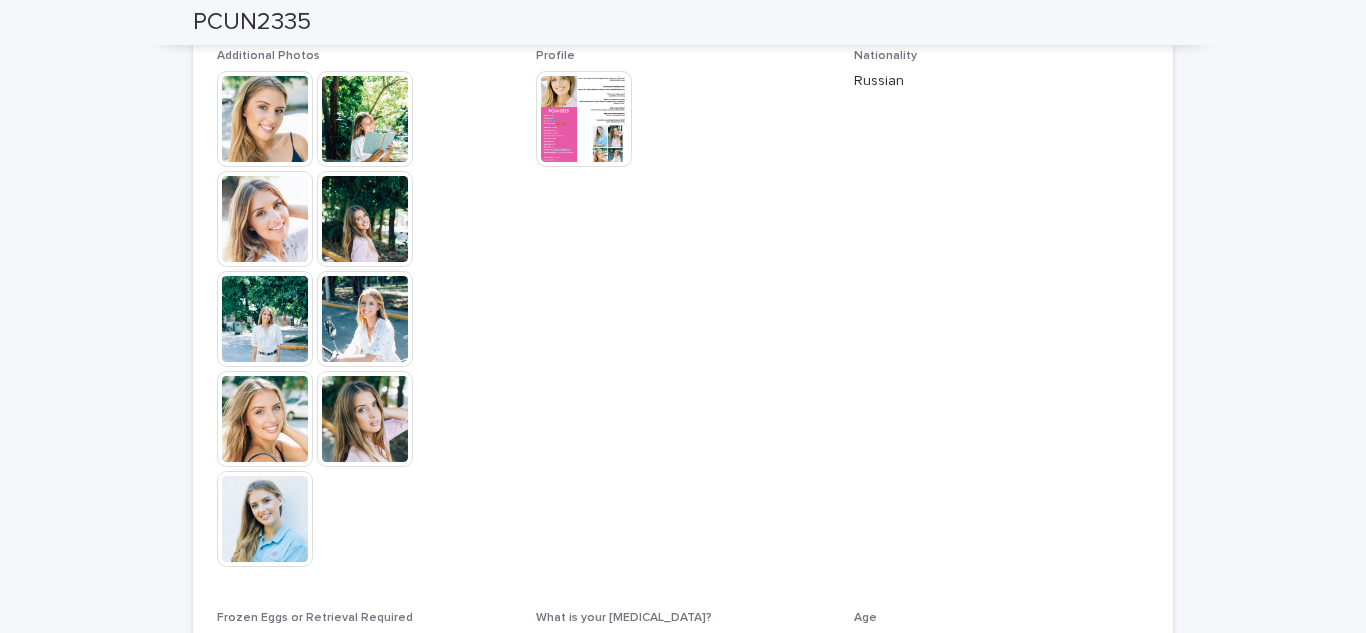 click at bounding box center (584, 119) 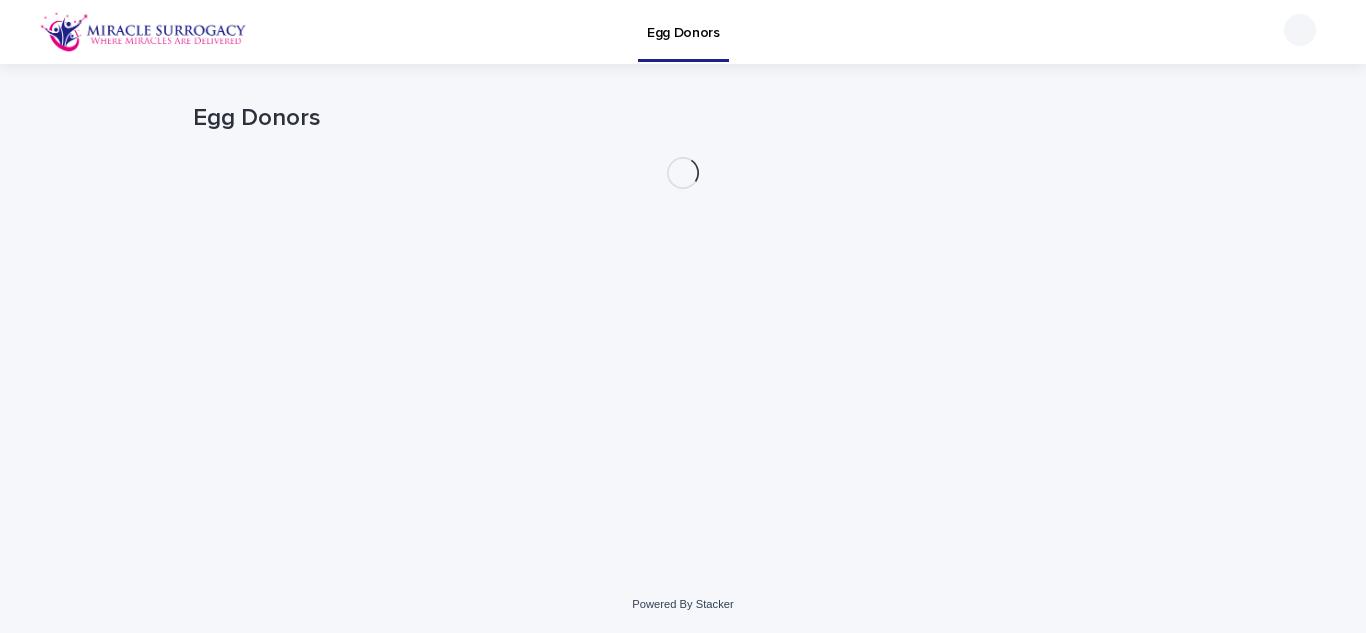 scroll, scrollTop: 0, scrollLeft: 0, axis: both 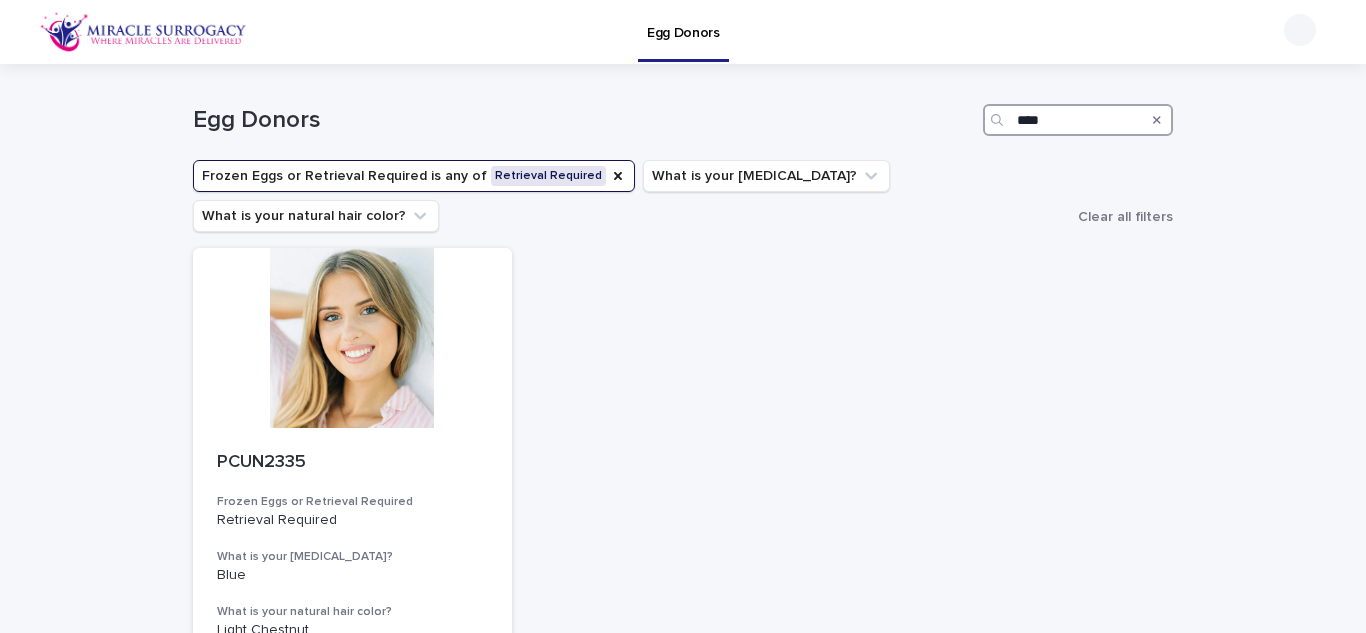 drag, startPoint x: 984, startPoint y: 120, endPoint x: 950, endPoint y: 124, distance: 34.234486 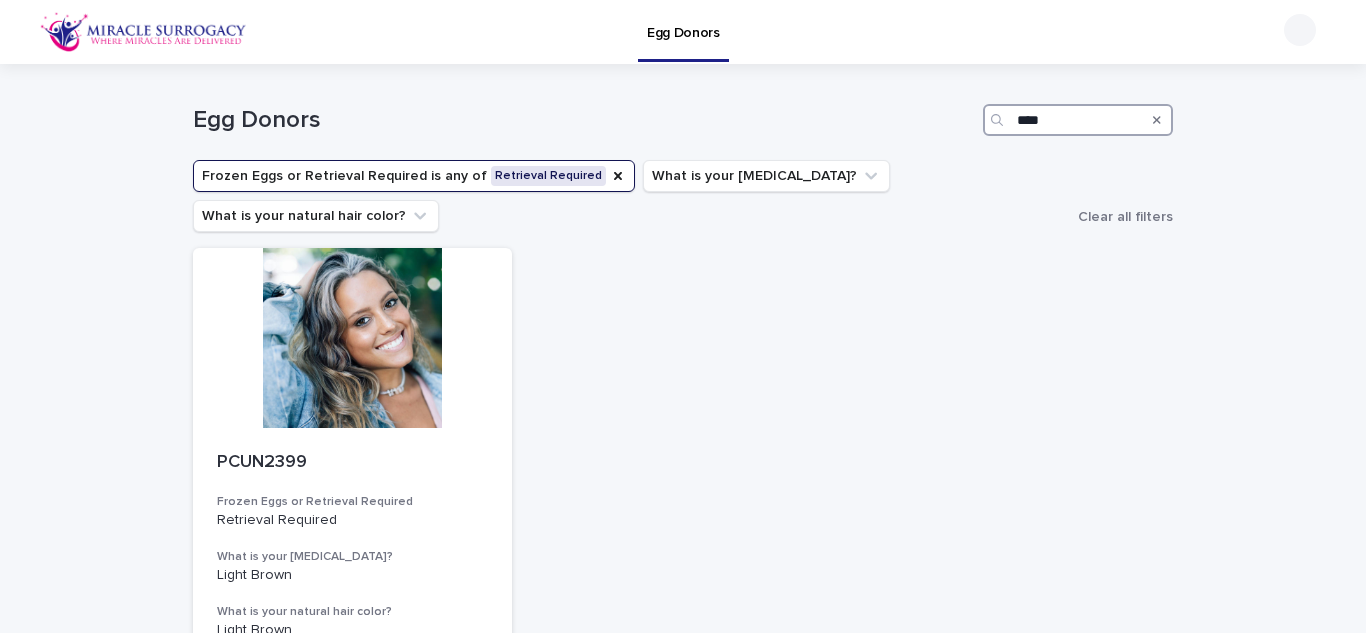 drag, startPoint x: 1098, startPoint y: 128, endPoint x: 964, endPoint y: 104, distance: 136.1323 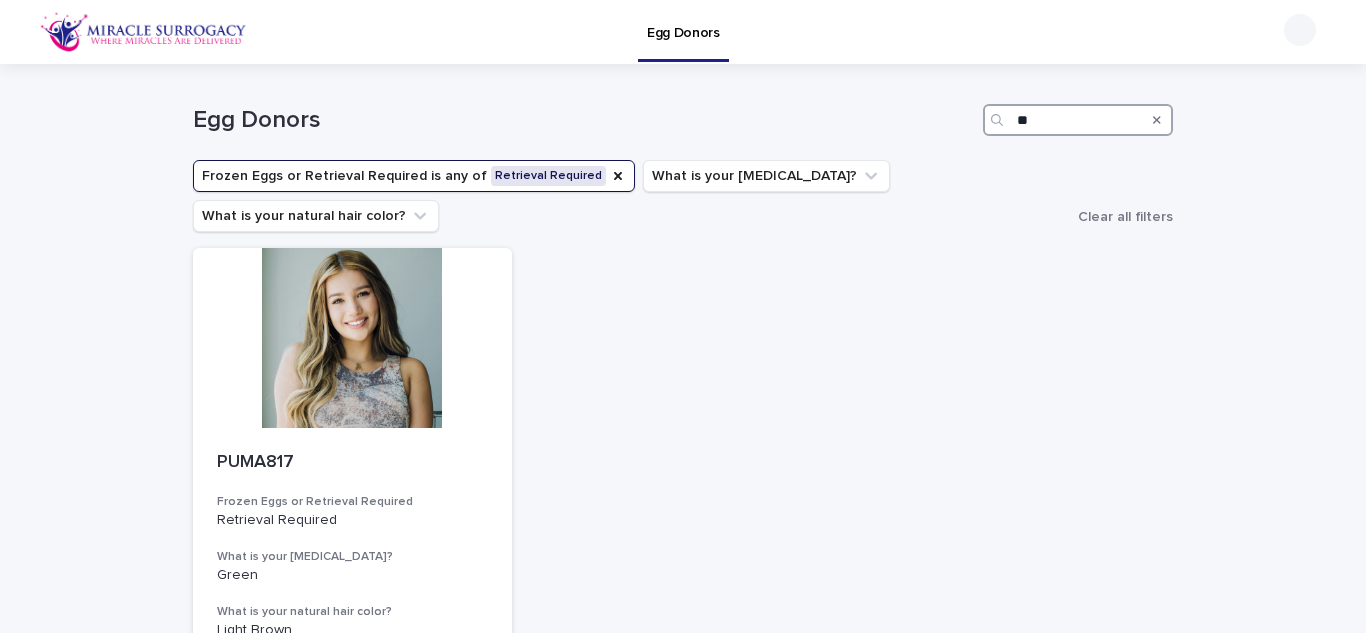 type on "*" 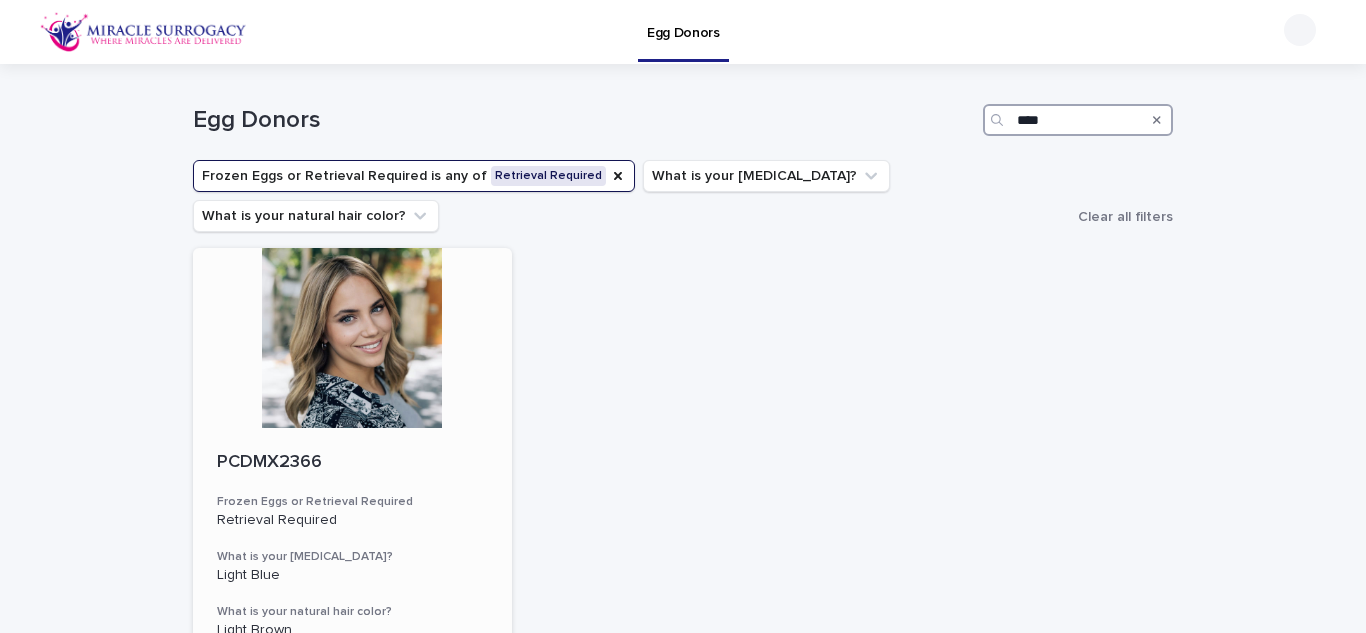 type on "****" 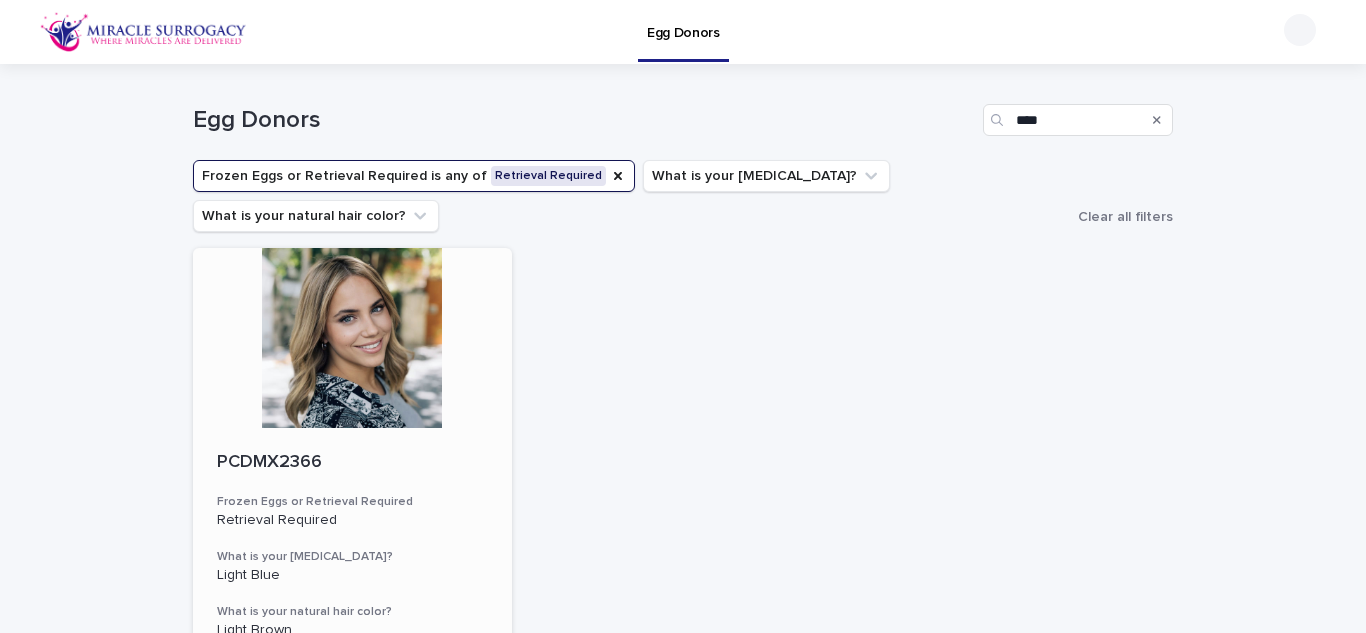 click at bounding box center [352, 338] 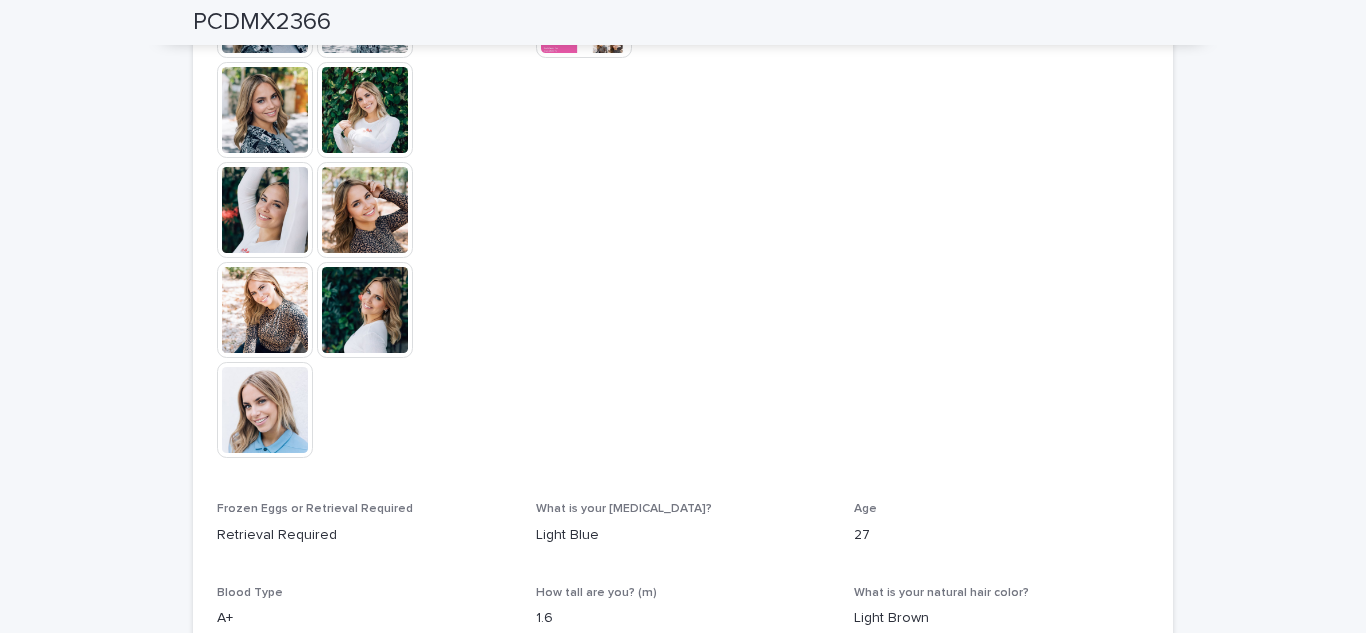 scroll, scrollTop: 596, scrollLeft: 0, axis: vertical 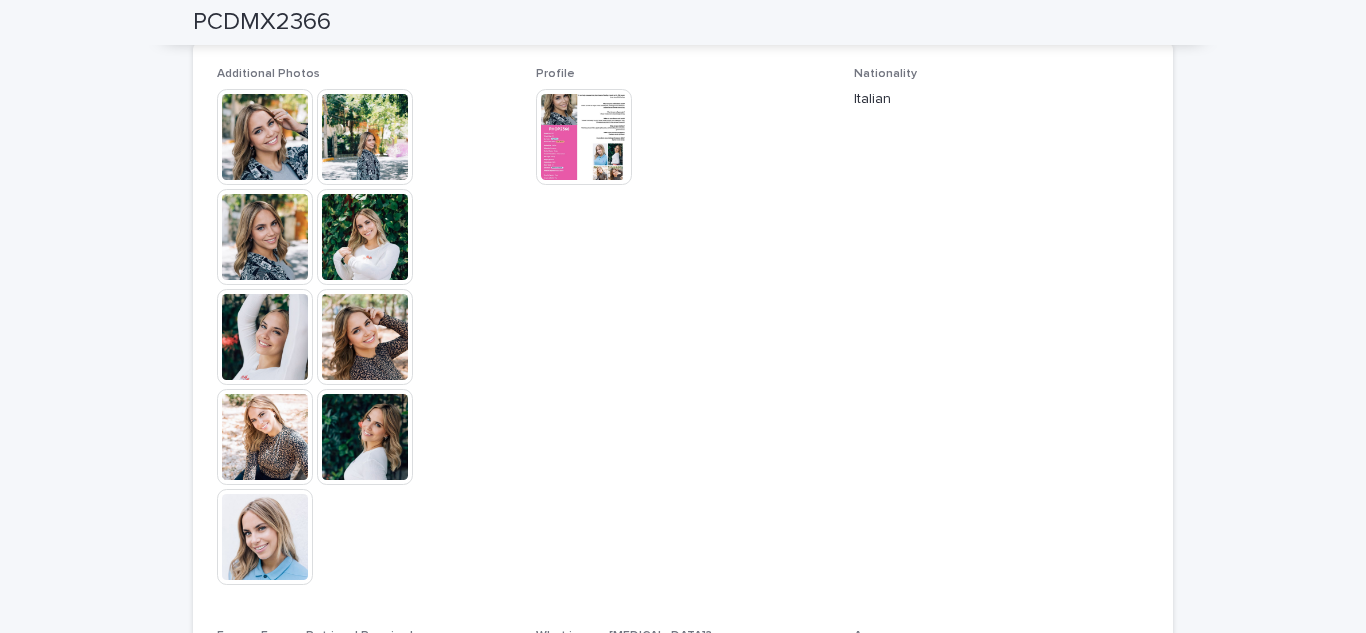 click at bounding box center (265, 137) 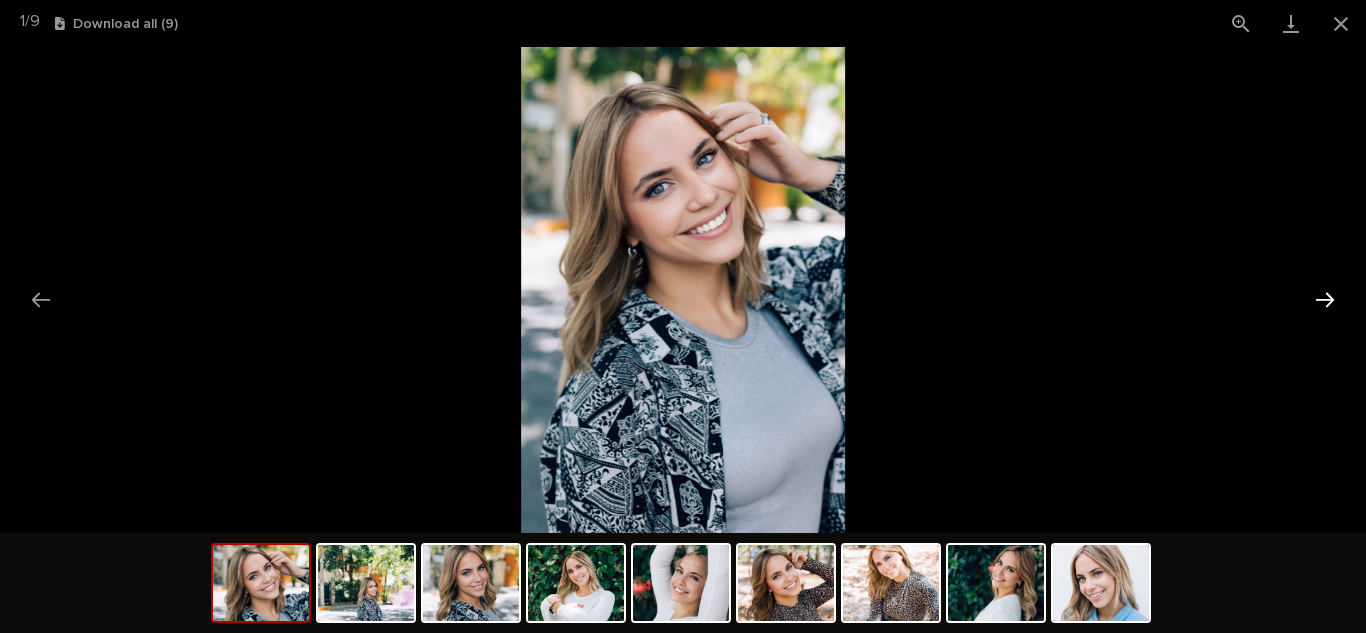 click at bounding box center (1325, 299) 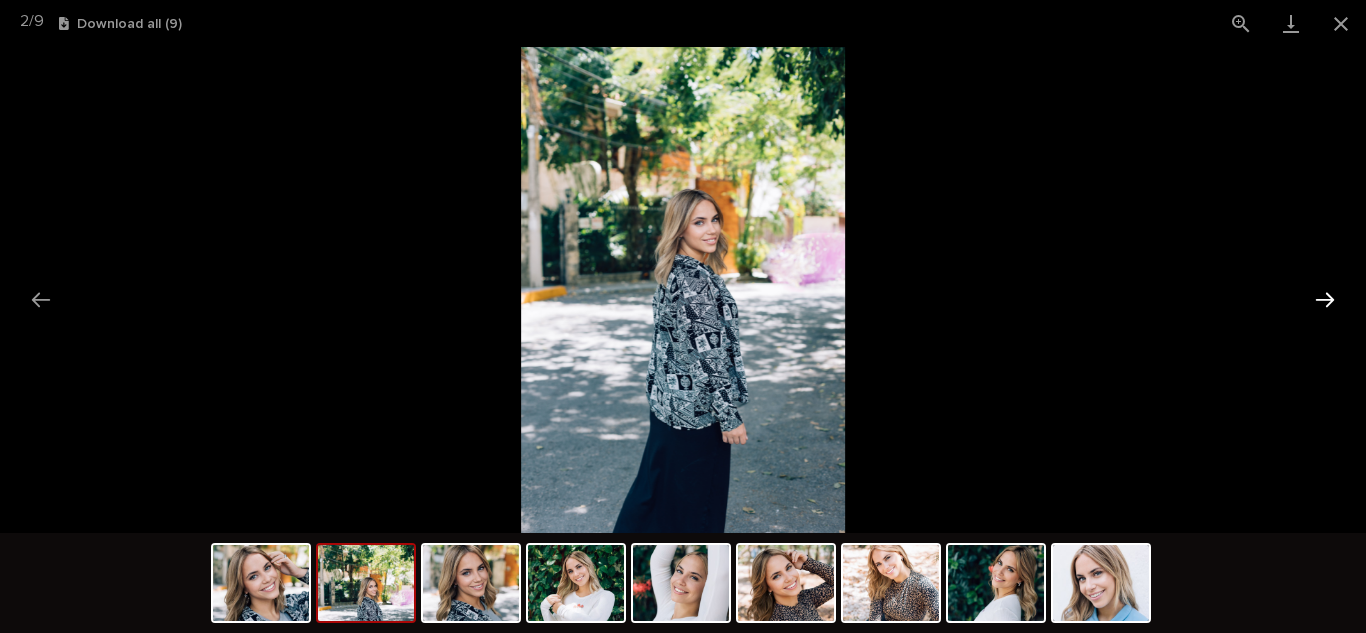 click at bounding box center (1325, 299) 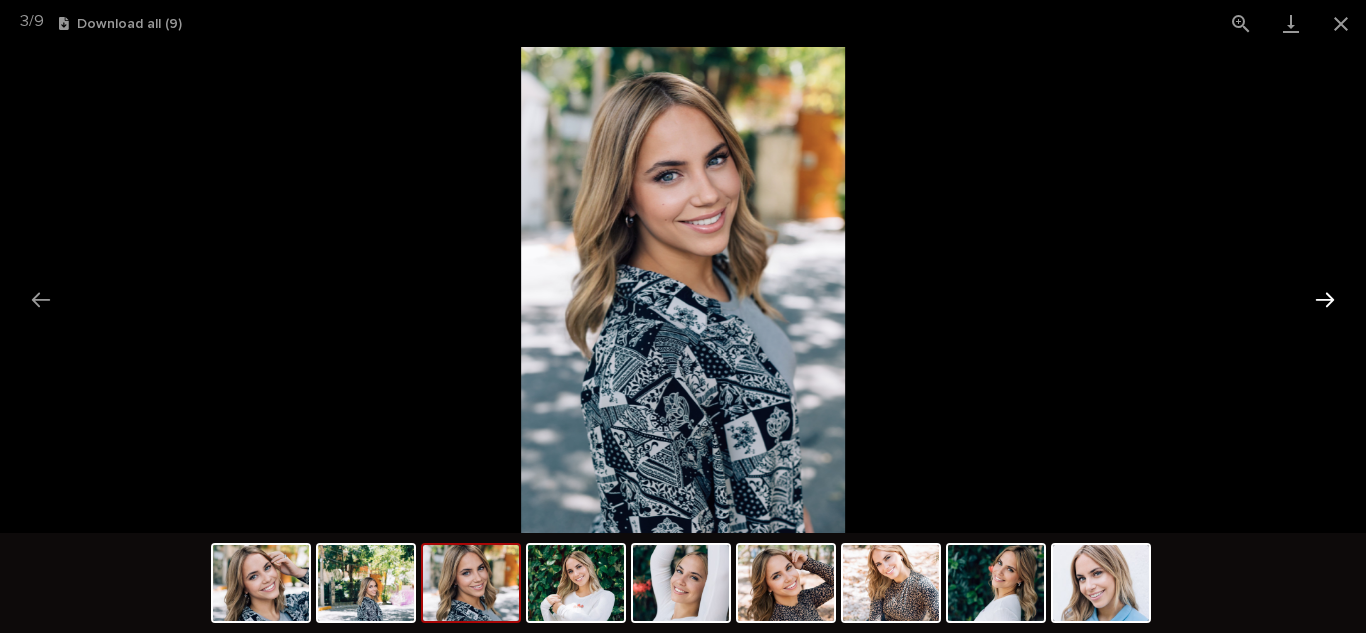 click at bounding box center (1325, 299) 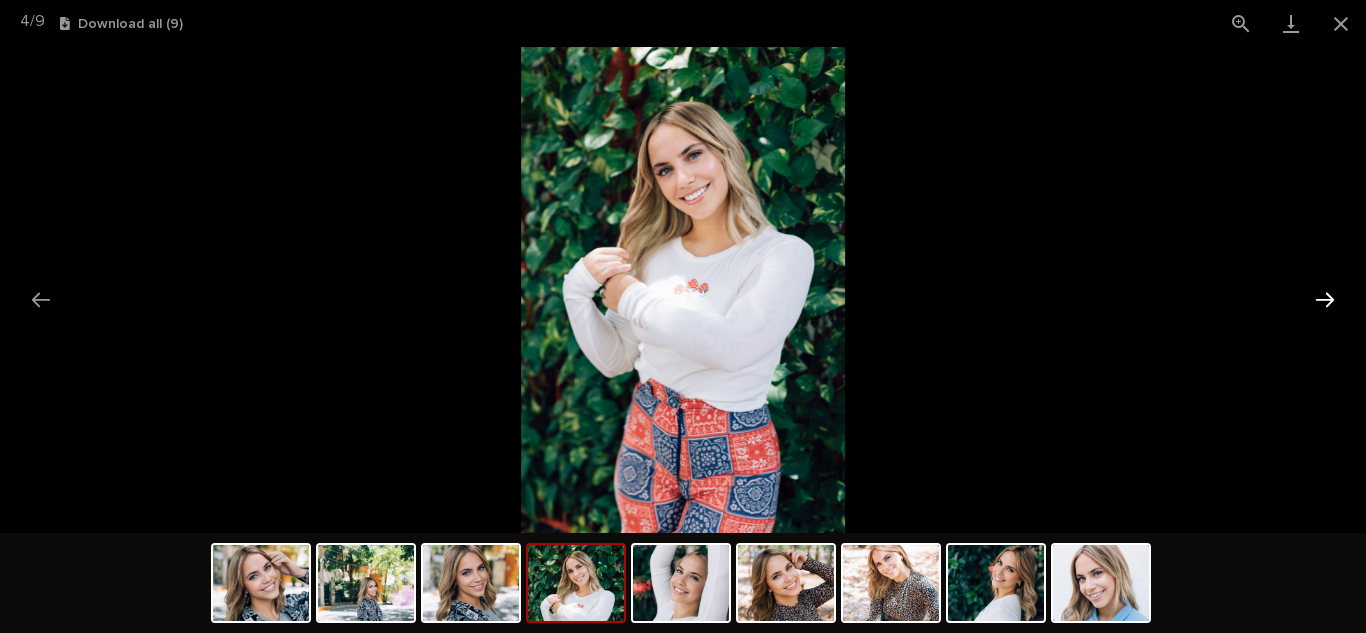 click at bounding box center (1325, 299) 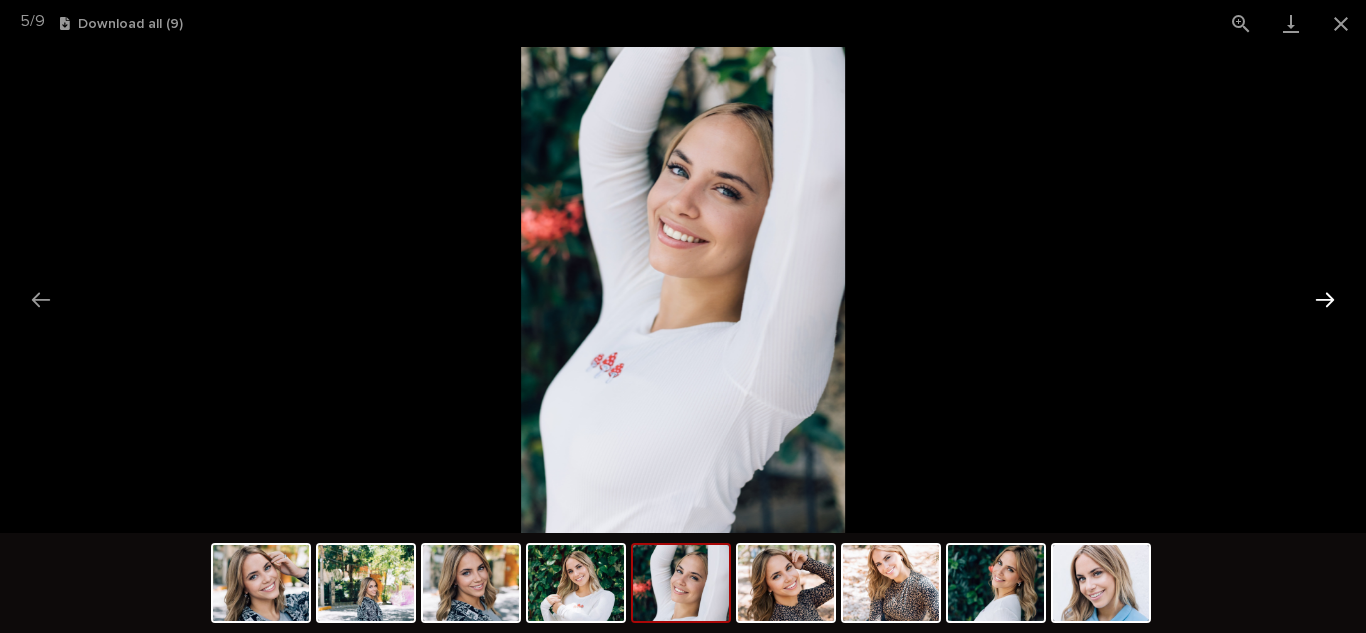click at bounding box center (1325, 299) 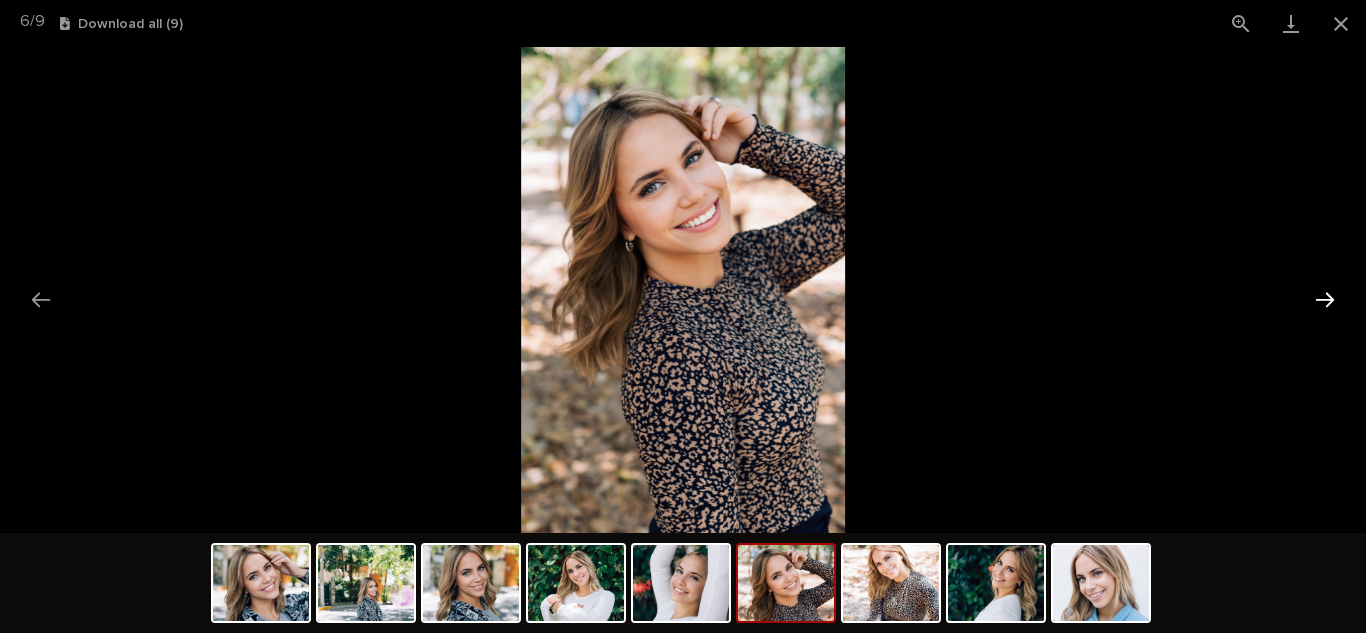 click at bounding box center [1325, 299] 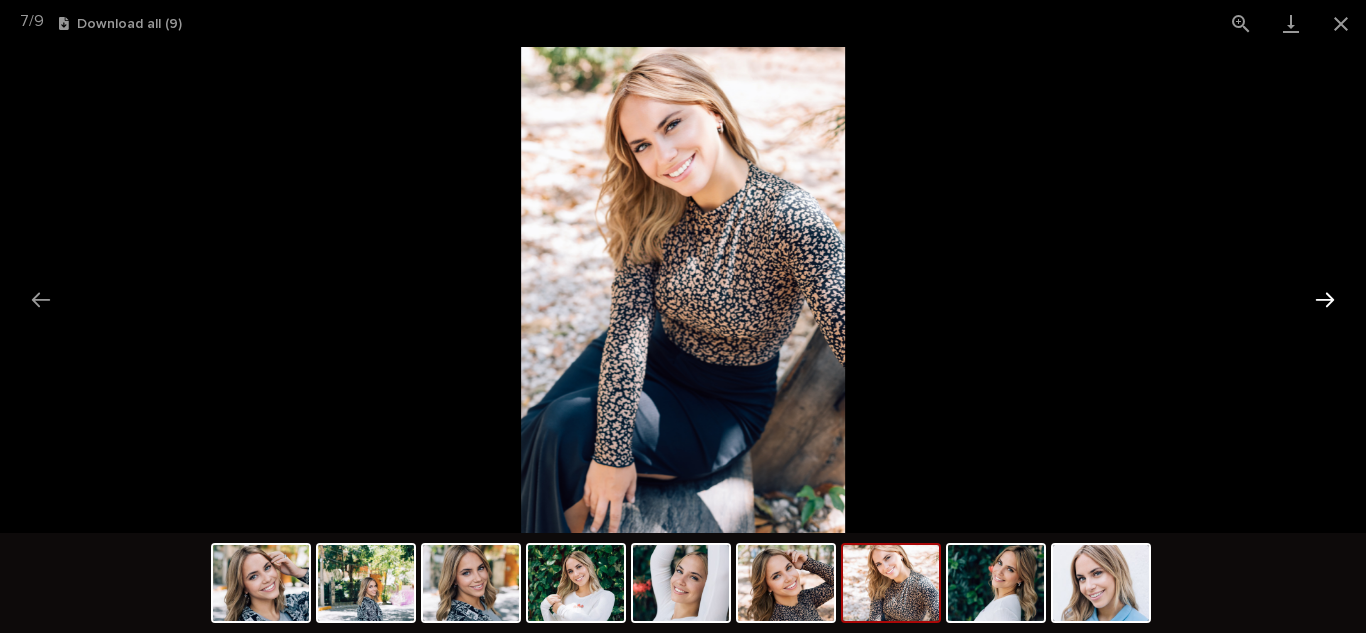 click at bounding box center (1325, 299) 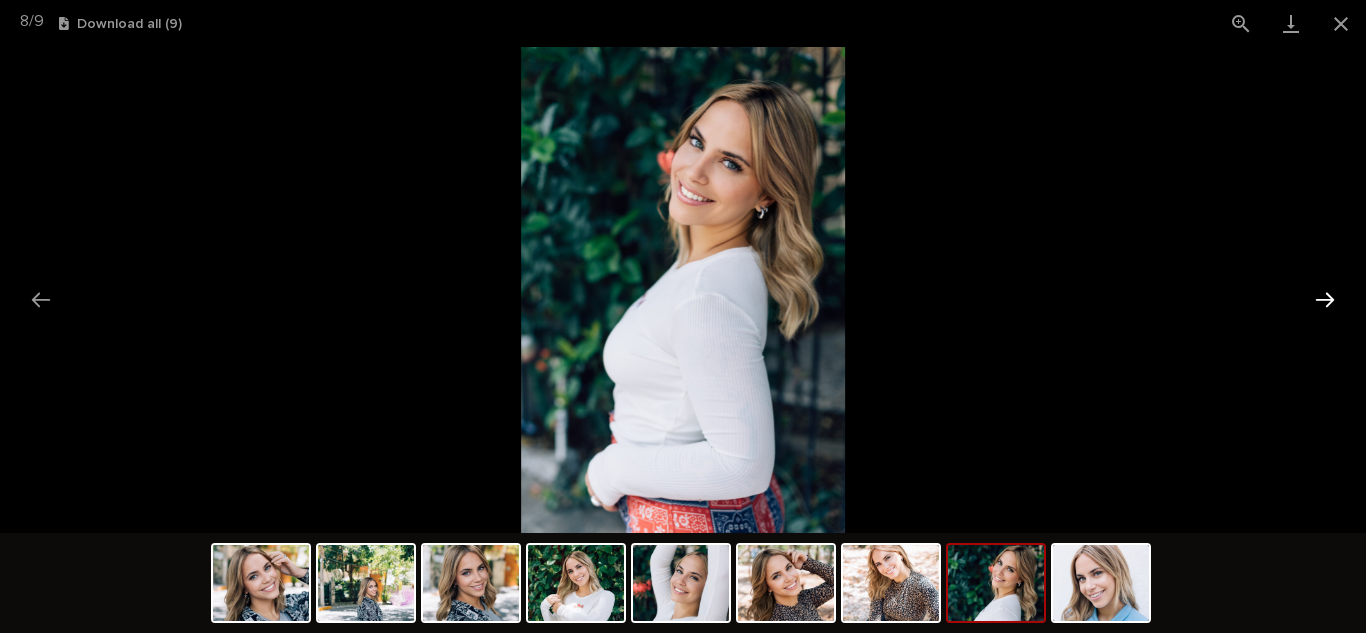 click at bounding box center (1325, 299) 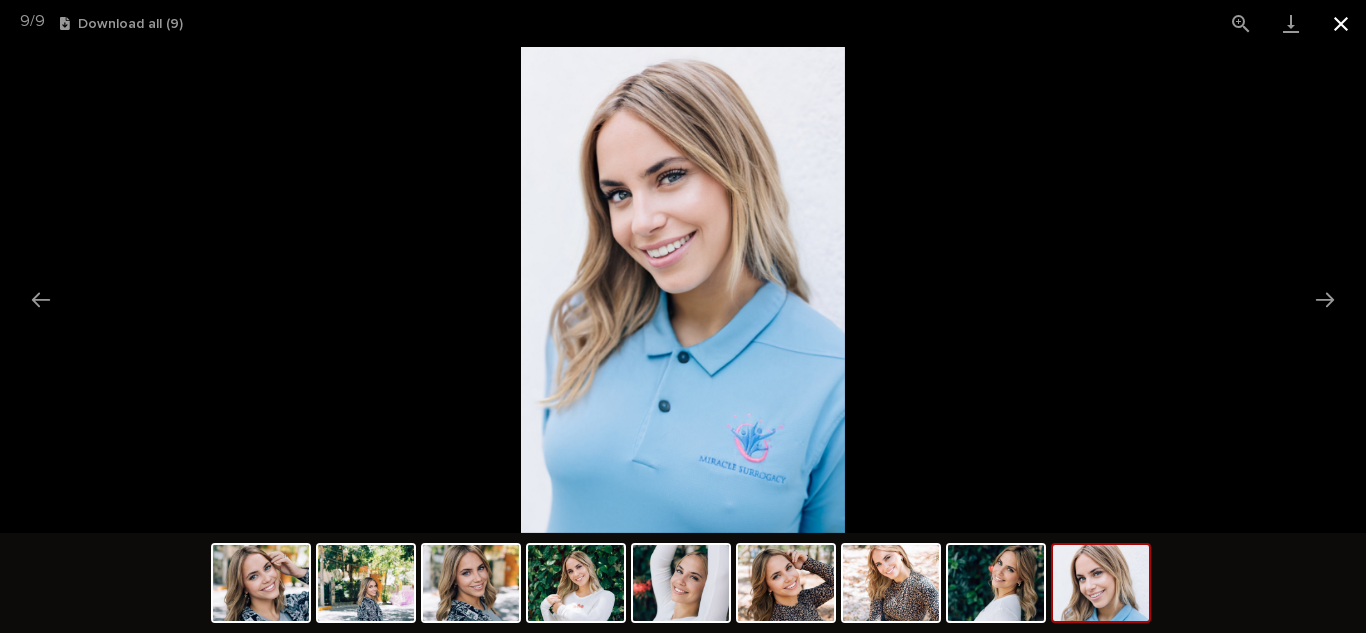 click at bounding box center [1341, 23] 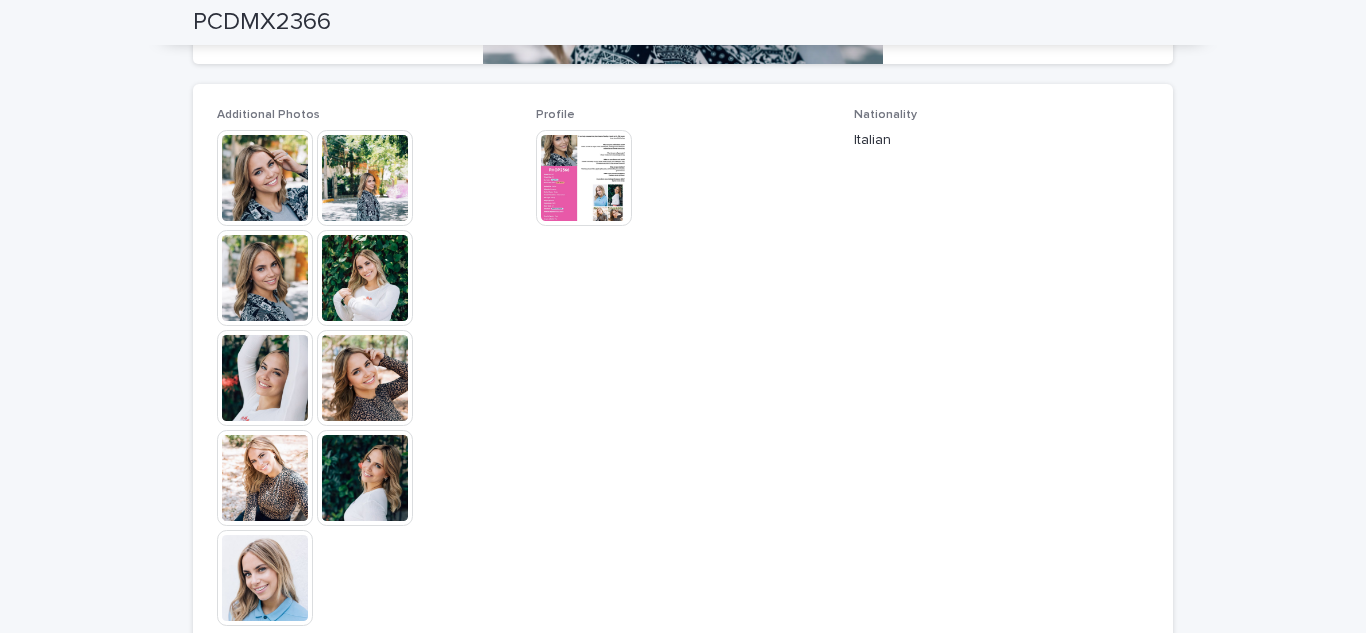 scroll, scrollTop: 505, scrollLeft: 0, axis: vertical 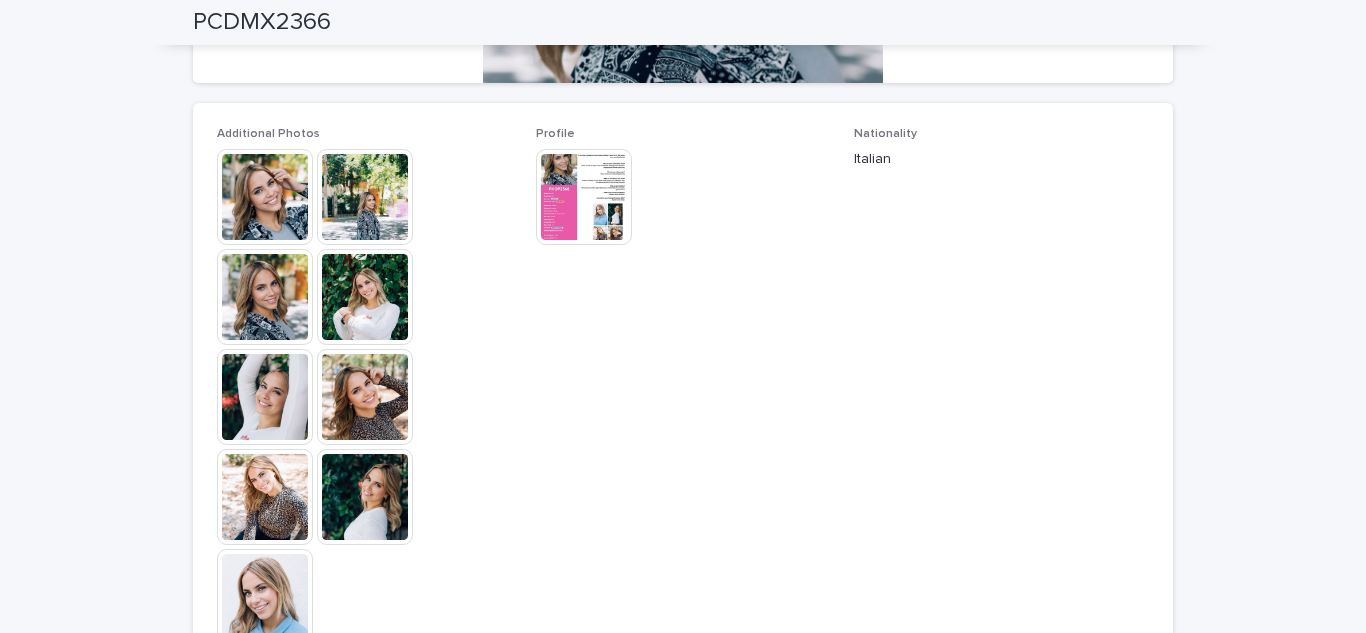 click at bounding box center (584, 197) 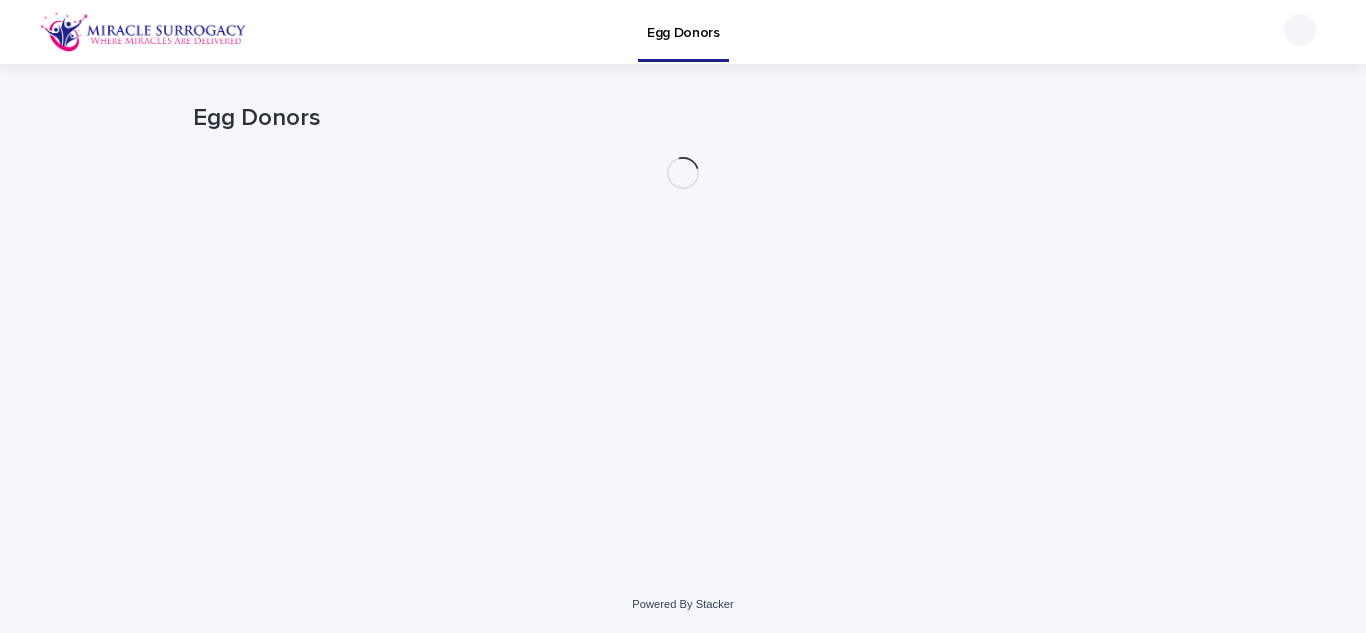 scroll, scrollTop: 0, scrollLeft: 0, axis: both 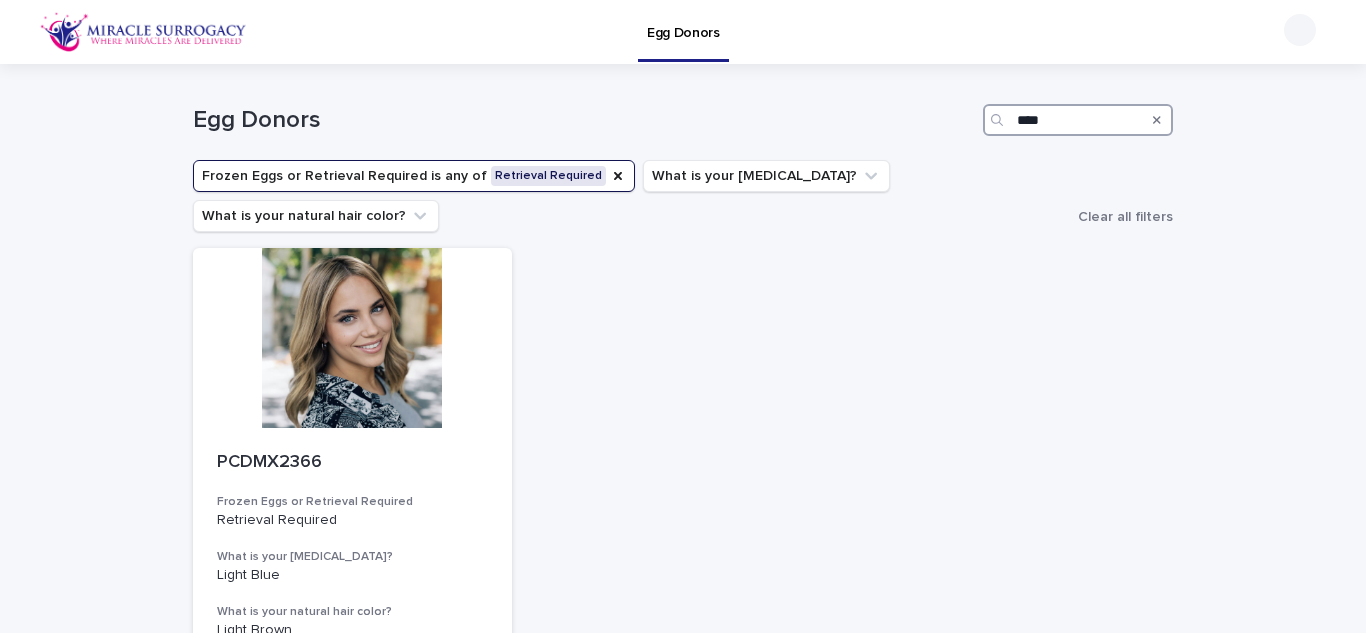 drag, startPoint x: 1058, startPoint y: 116, endPoint x: 893, endPoint y: 108, distance: 165.19383 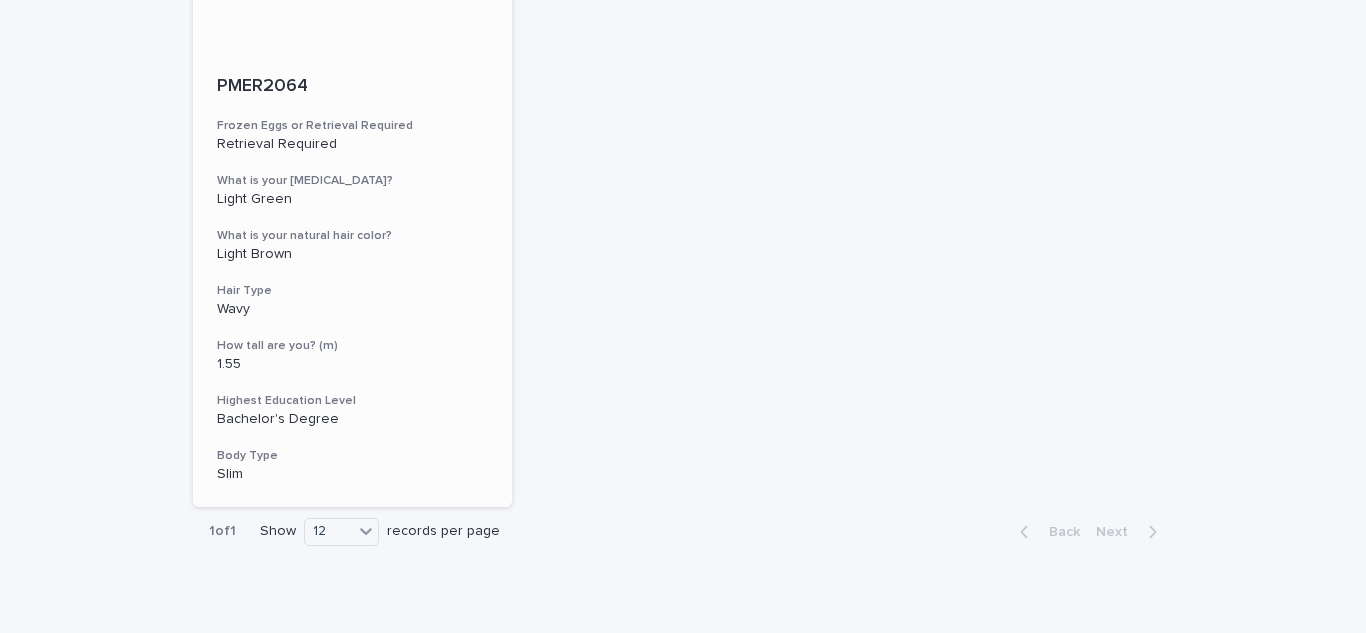 scroll, scrollTop: 110, scrollLeft: 0, axis: vertical 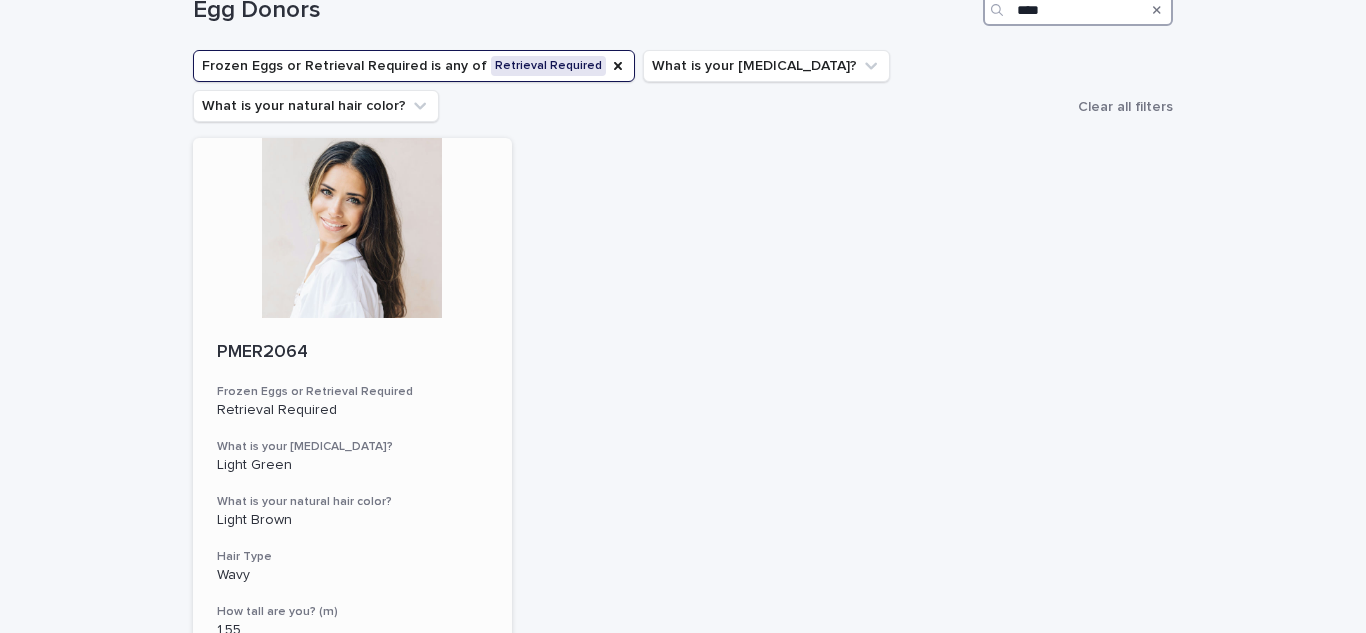 type on "****" 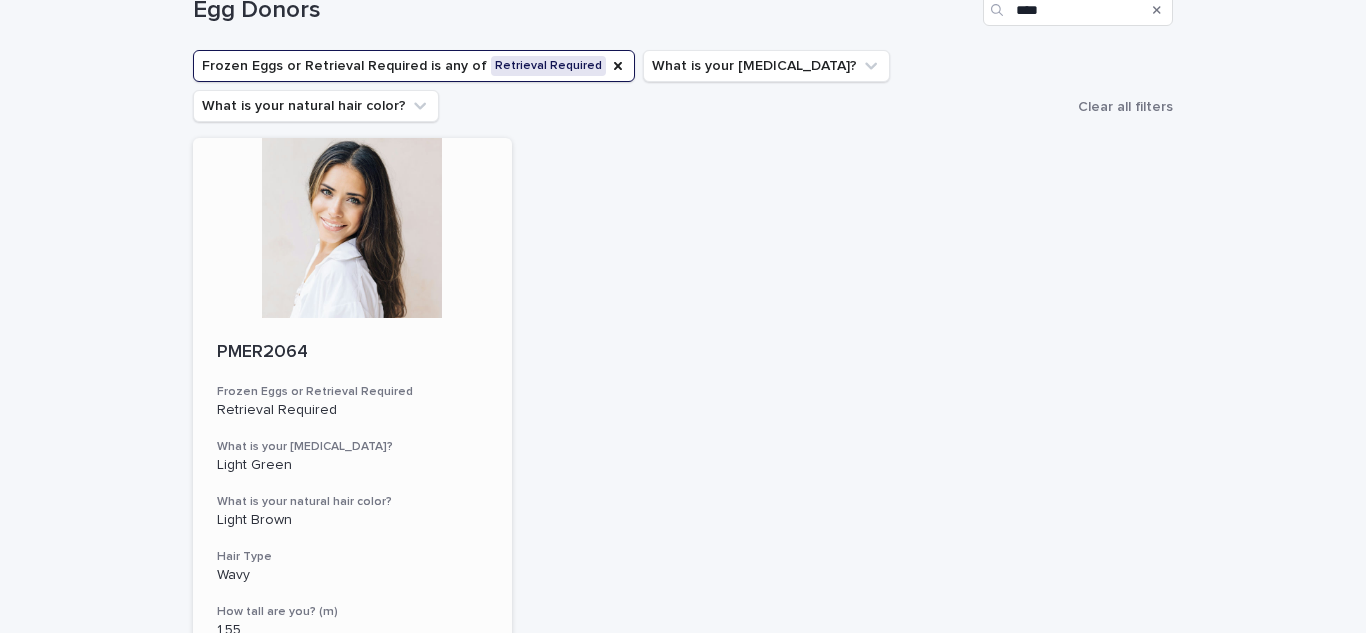 click at bounding box center (352, 228) 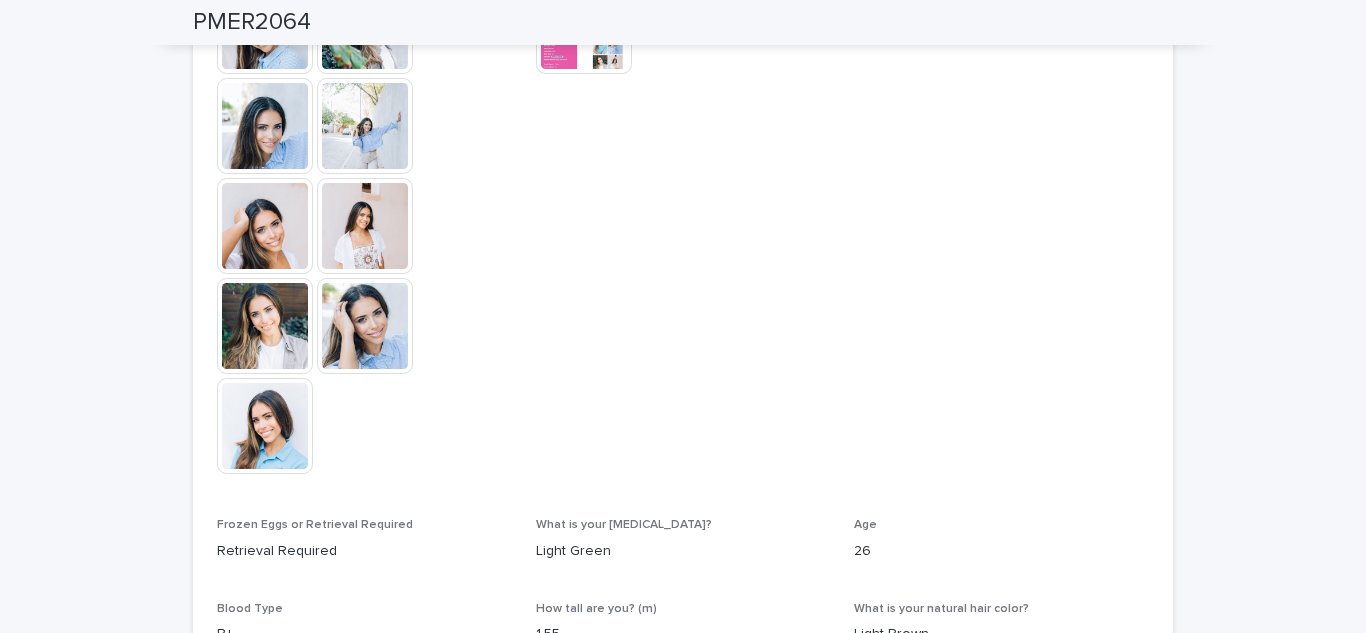 scroll, scrollTop: 432, scrollLeft: 0, axis: vertical 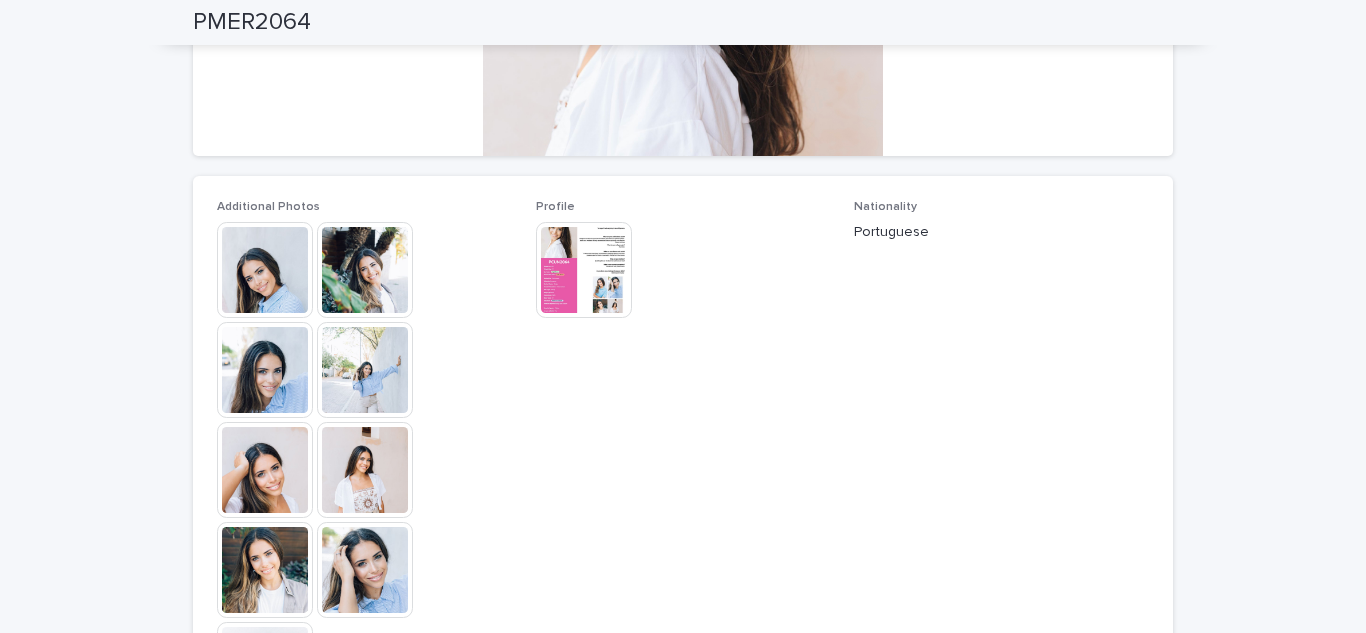 click at bounding box center [584, 270] 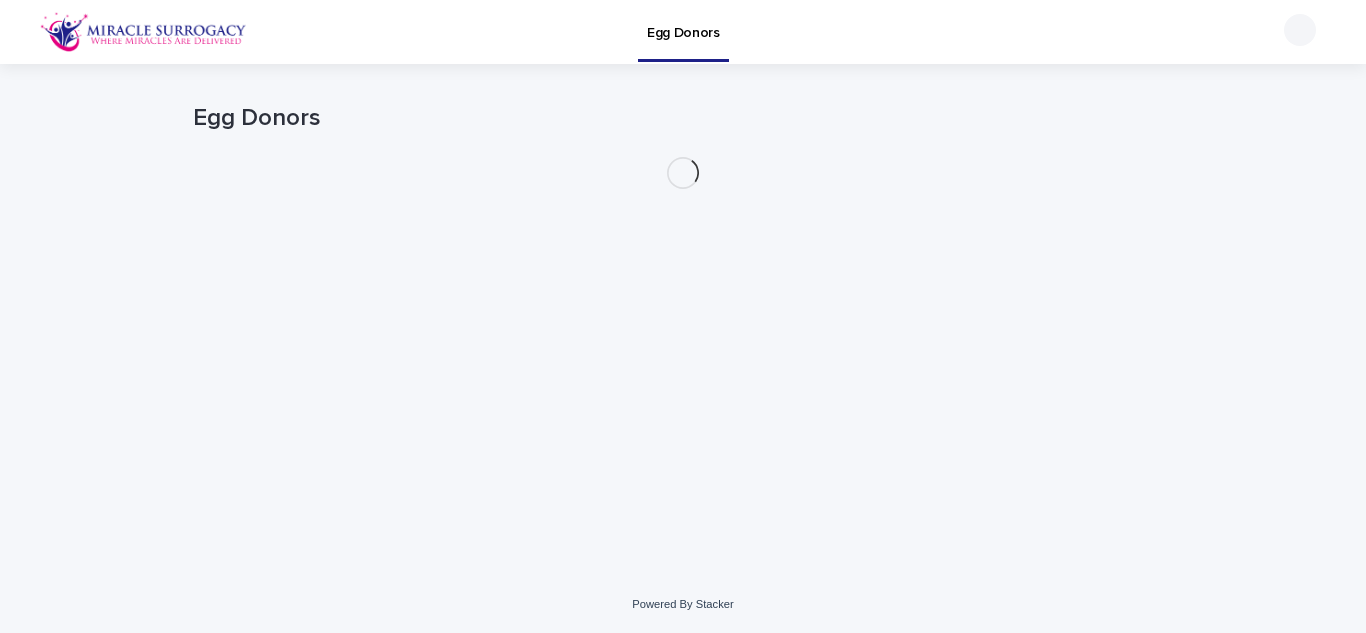 scroll, scrollTop: 0, scrollLeft: 0, axis: both 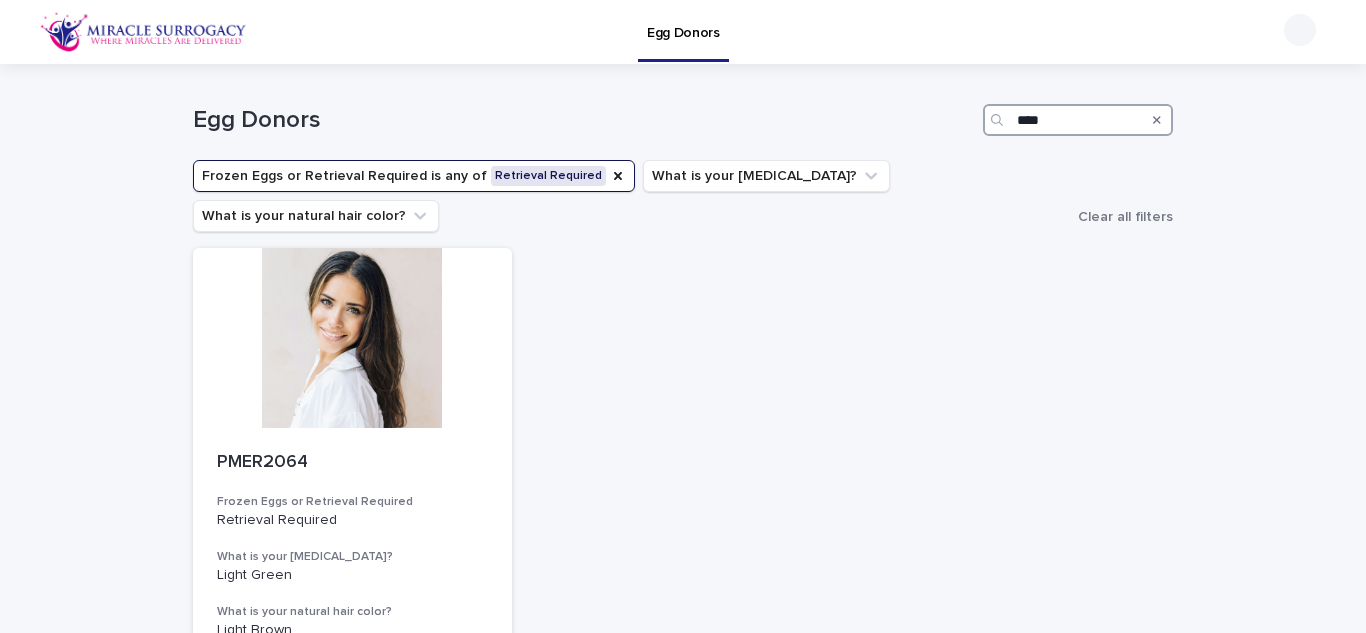 drag, startPoint x: 1078, startPoint y: 126, endPoint x: 922, endPoint y: 122, distance: 156.05127 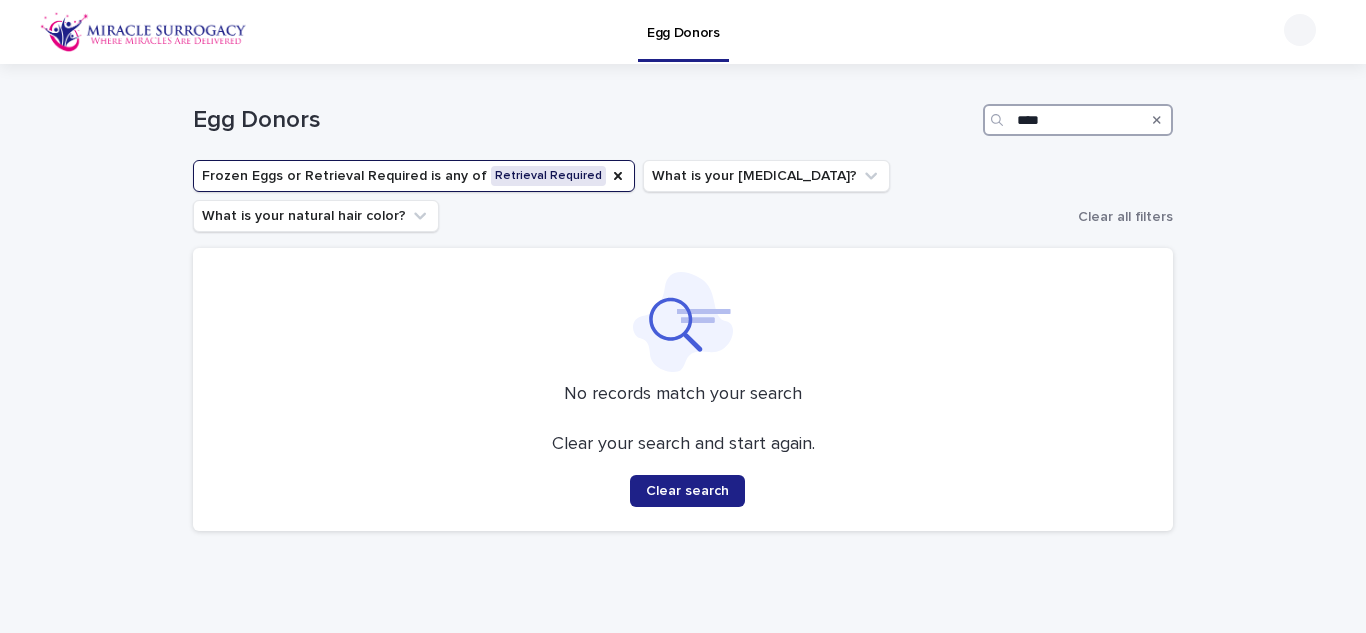 click on "****" at bounding box center (1078, 120) 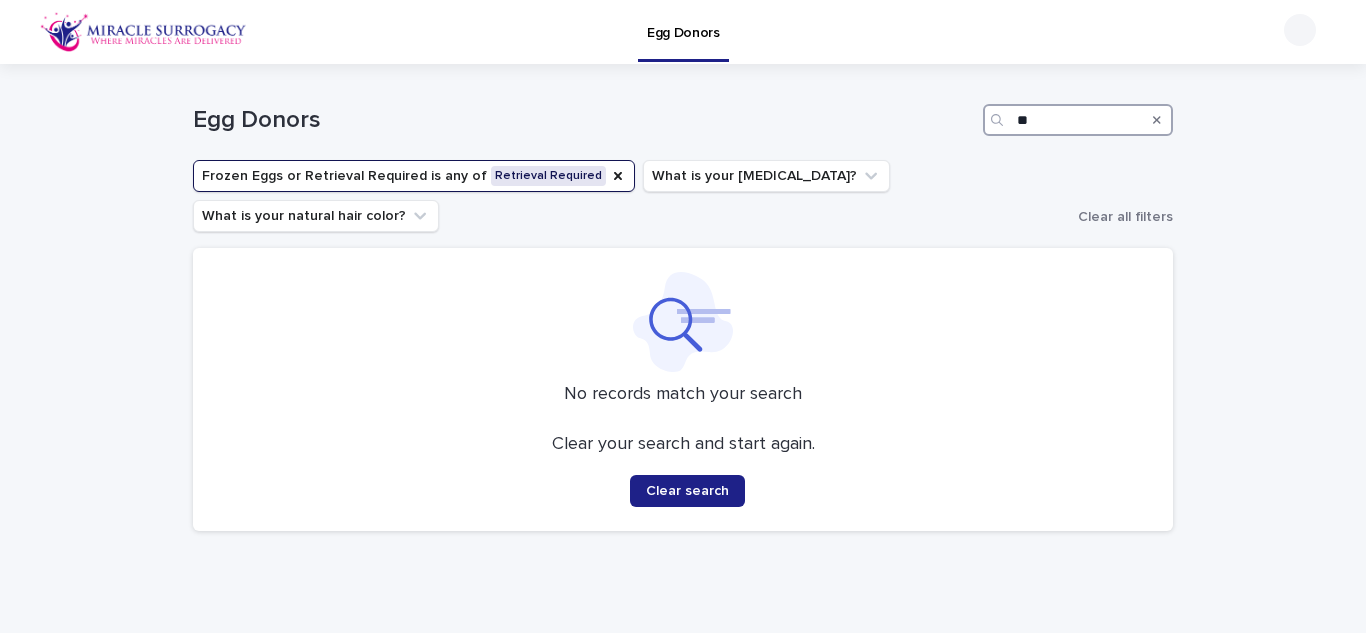type on "*" 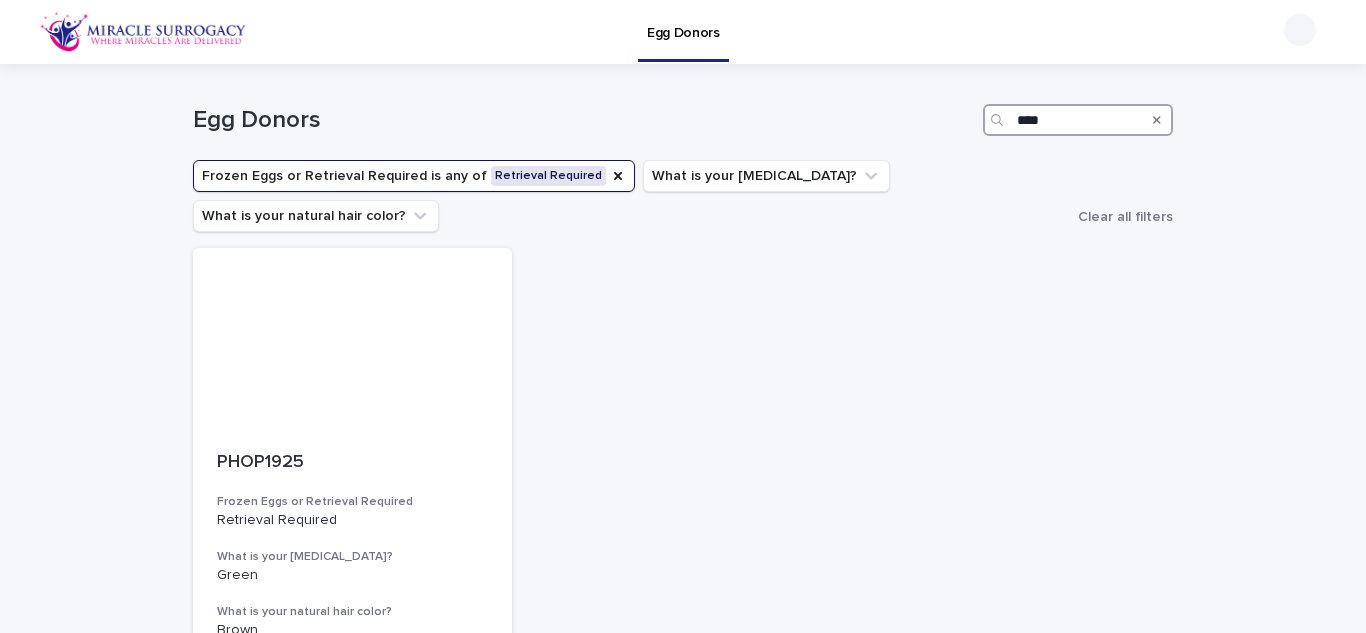 type on "****" 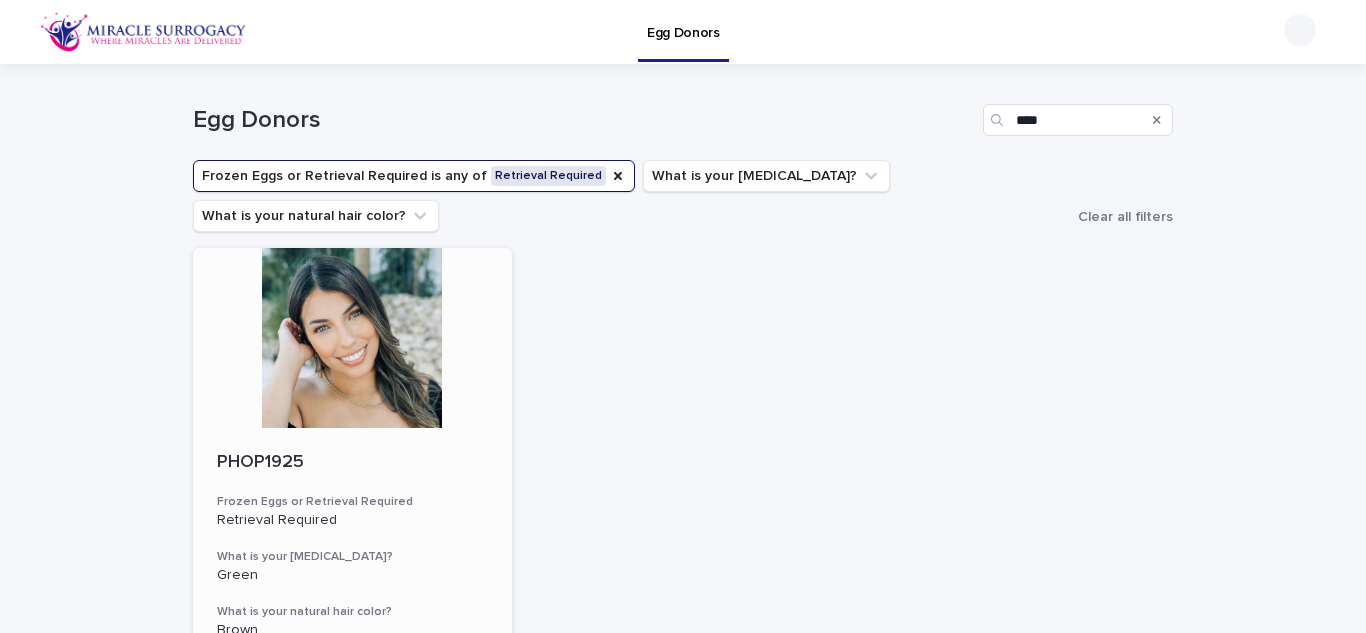 click on "PHOP1925 Frozen Eggs or Retrieval Required Retrieval Required What is your [MEDICAL_DATA]? Green What is your natural hair color? Brown Hair Type Straight How tall are you? (m) 1.64 Highest Education Level Bachelor's Degree (or in process) Body Type Slim" at bounding box center (352, 655) 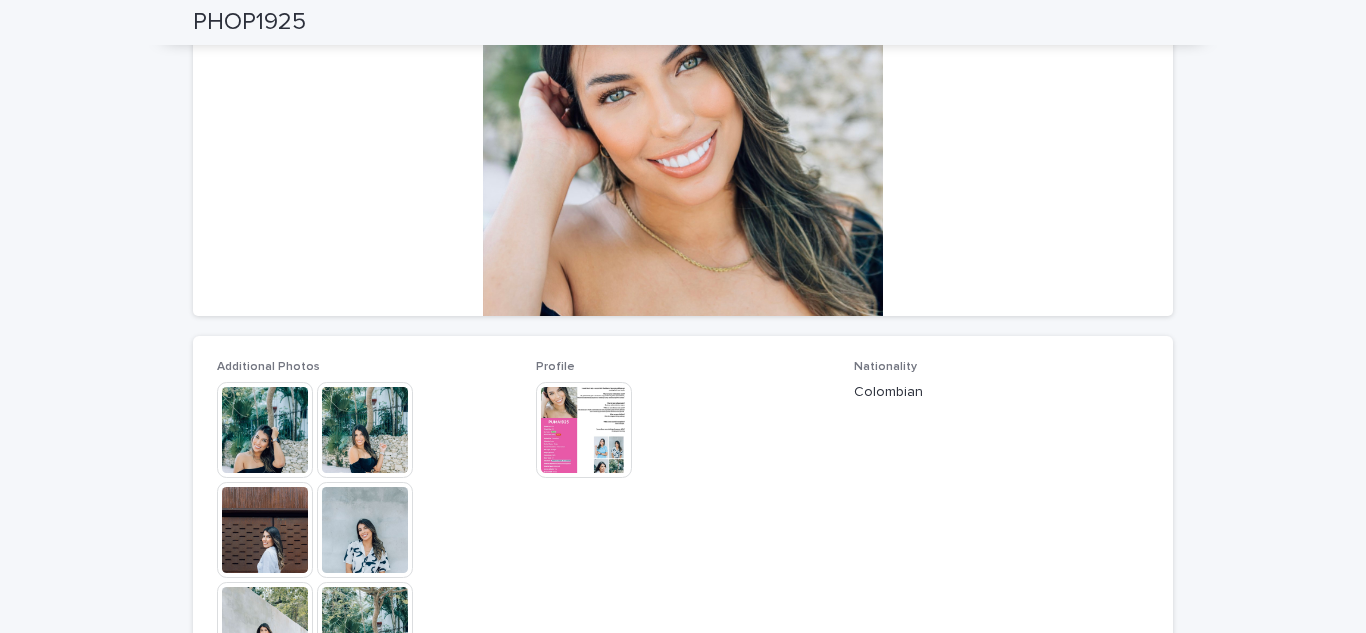 scroll, scrollTop: 0, scrollLeft: 0, axis: both 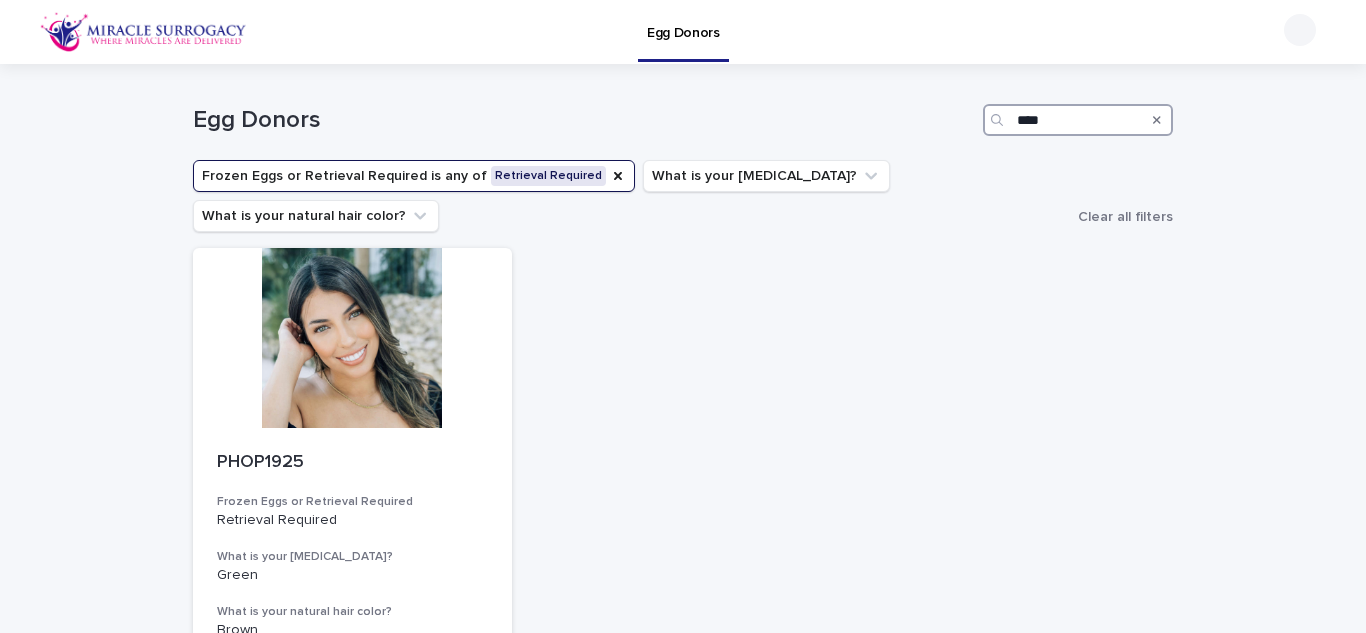 drag, startPoint x: 1086, startPoint y: 113, endPoint x: 947, endPoint y: 109, distance: 139.05754 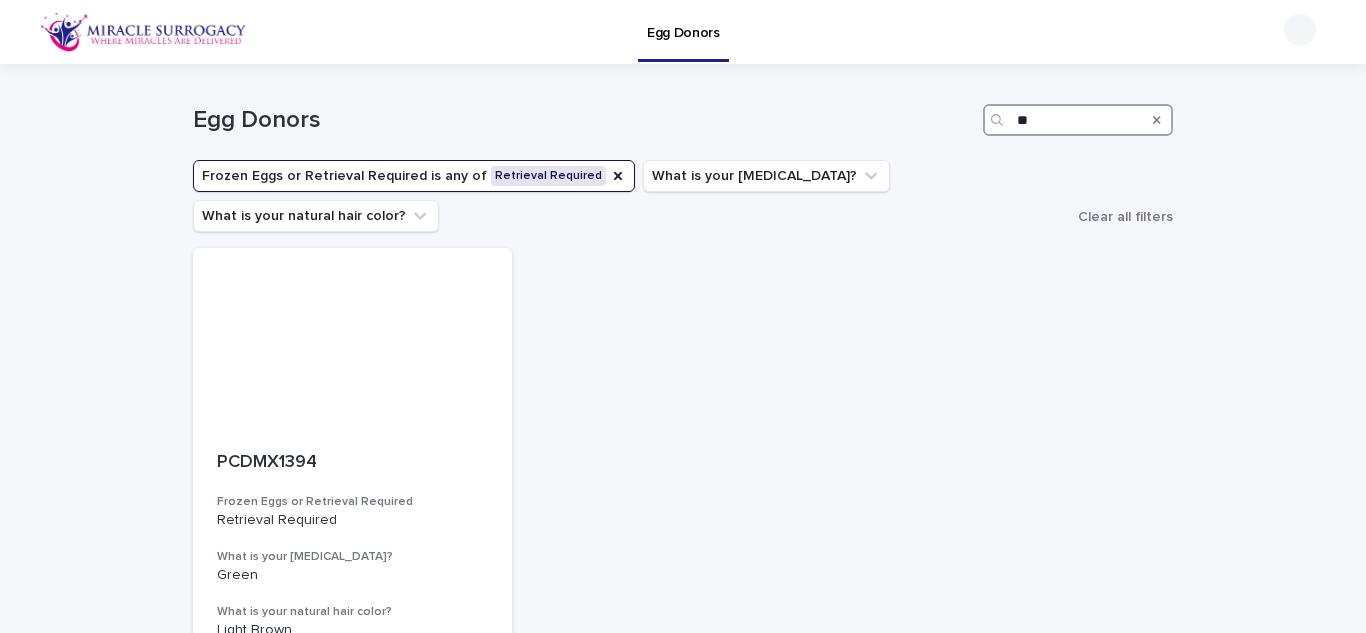 type on "*" 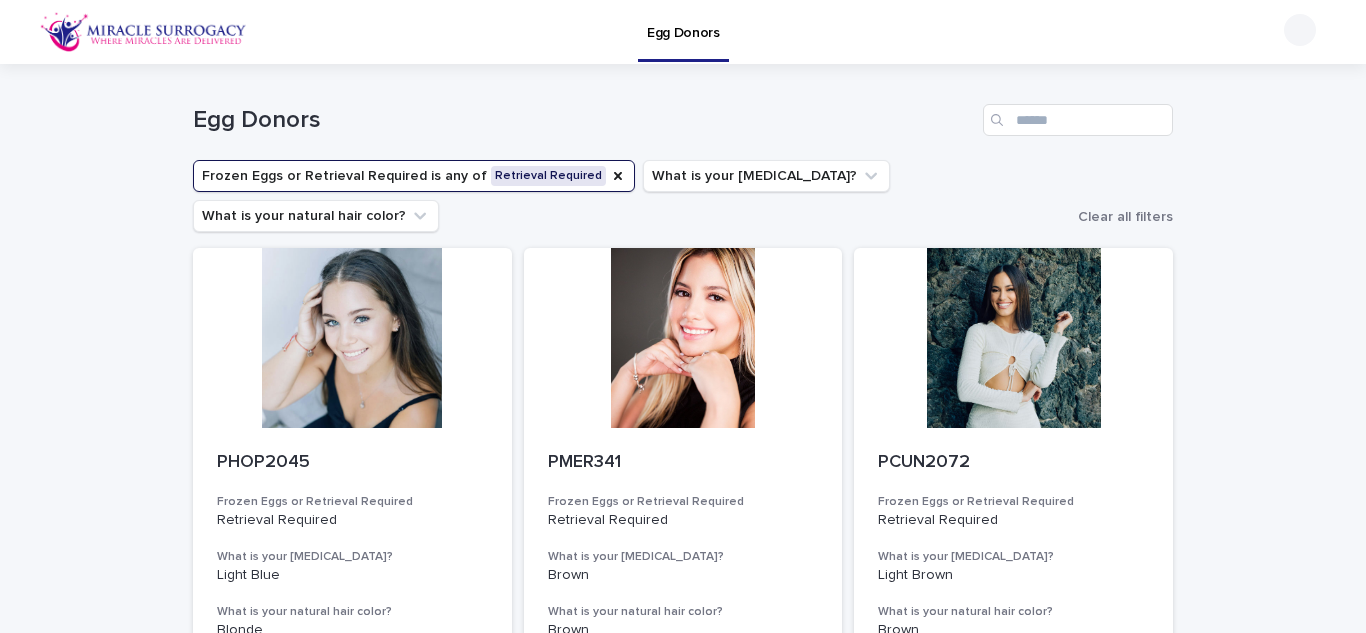 click on "Egg Donors" at bounding box center [683, 112] 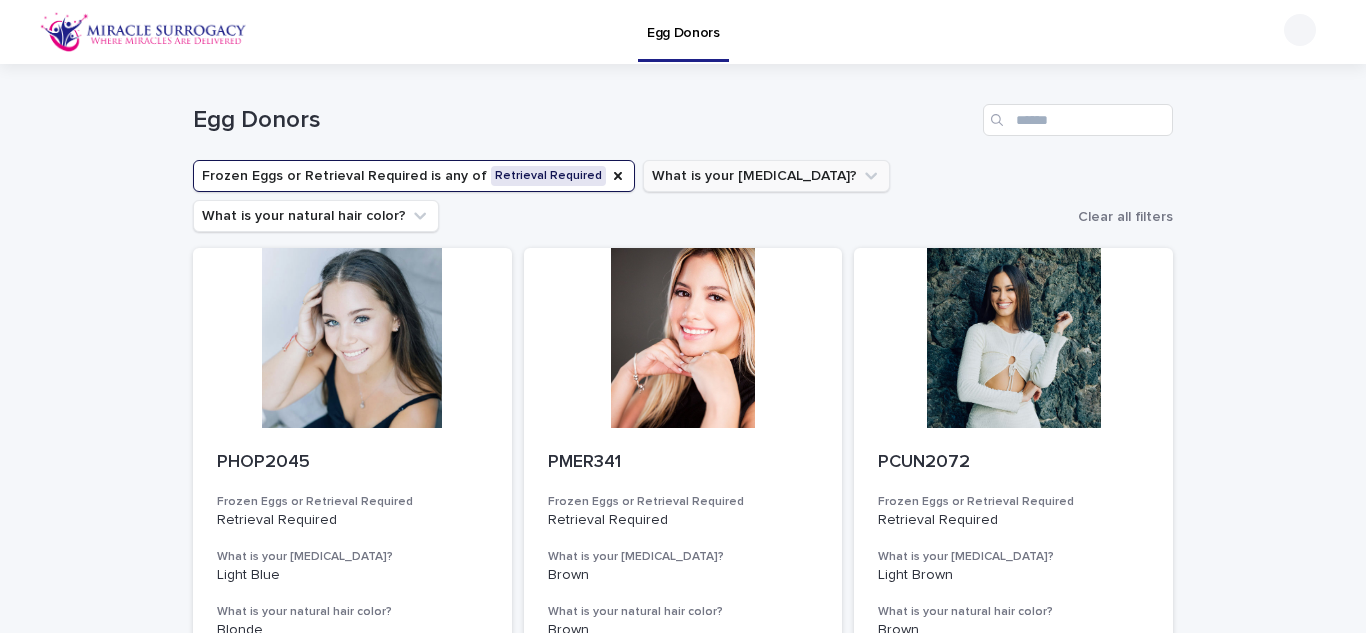click 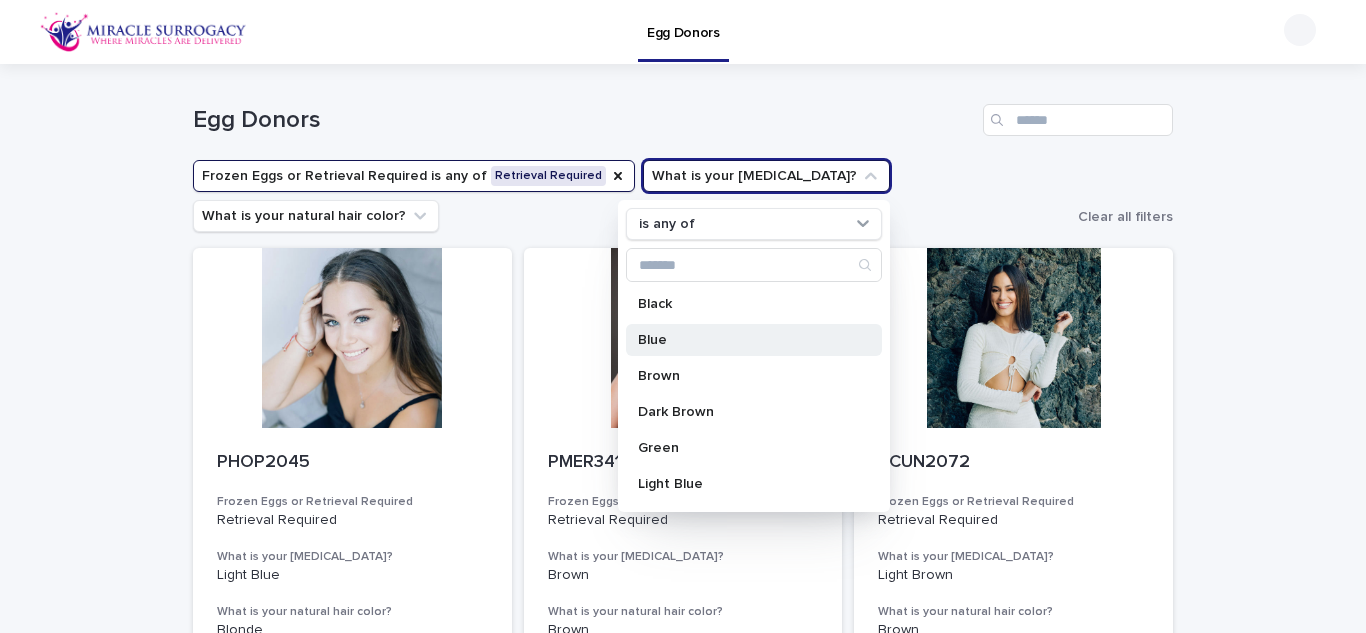 click on "Blue" at bounding box center (744, 340) 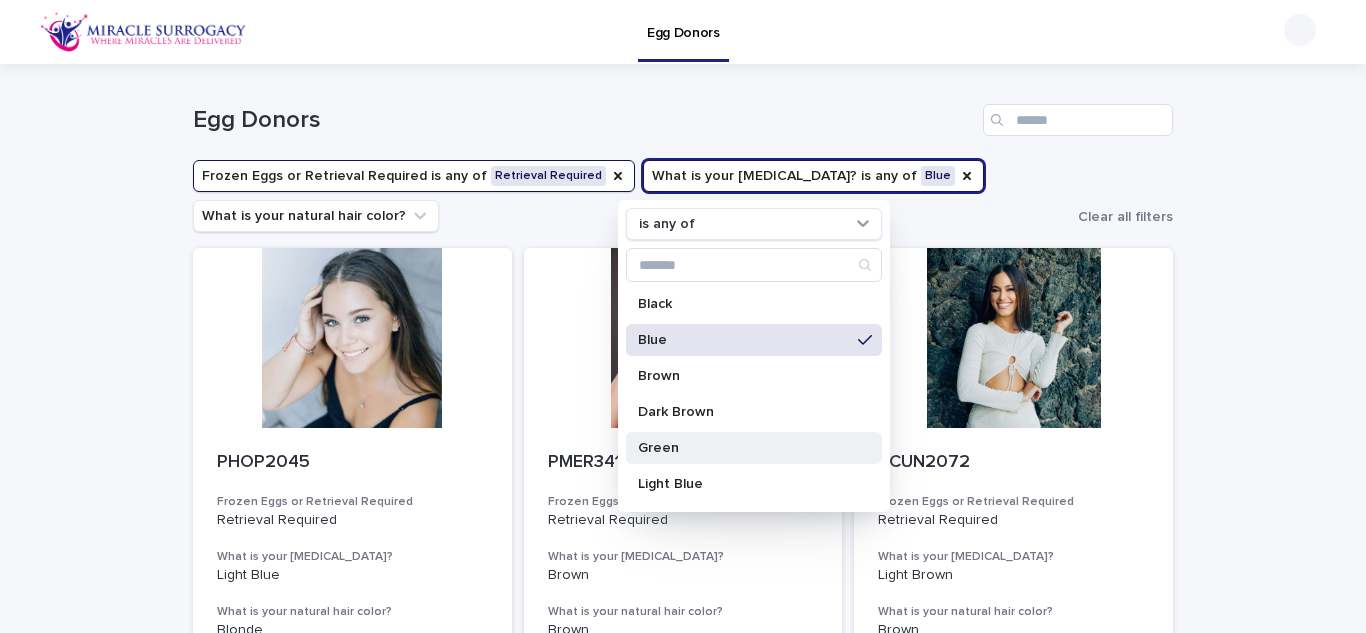 click on "Green" at bounding box center [744, 448] 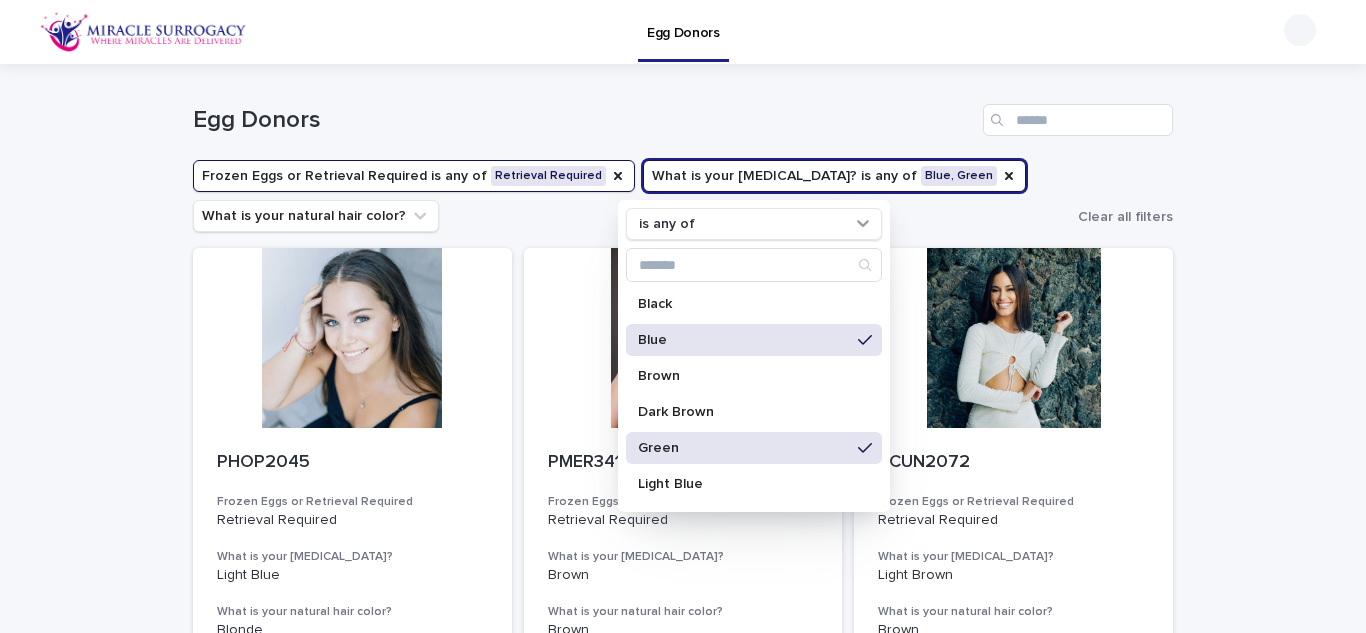 click on "Light Blue" at bounding box center (744, 484) 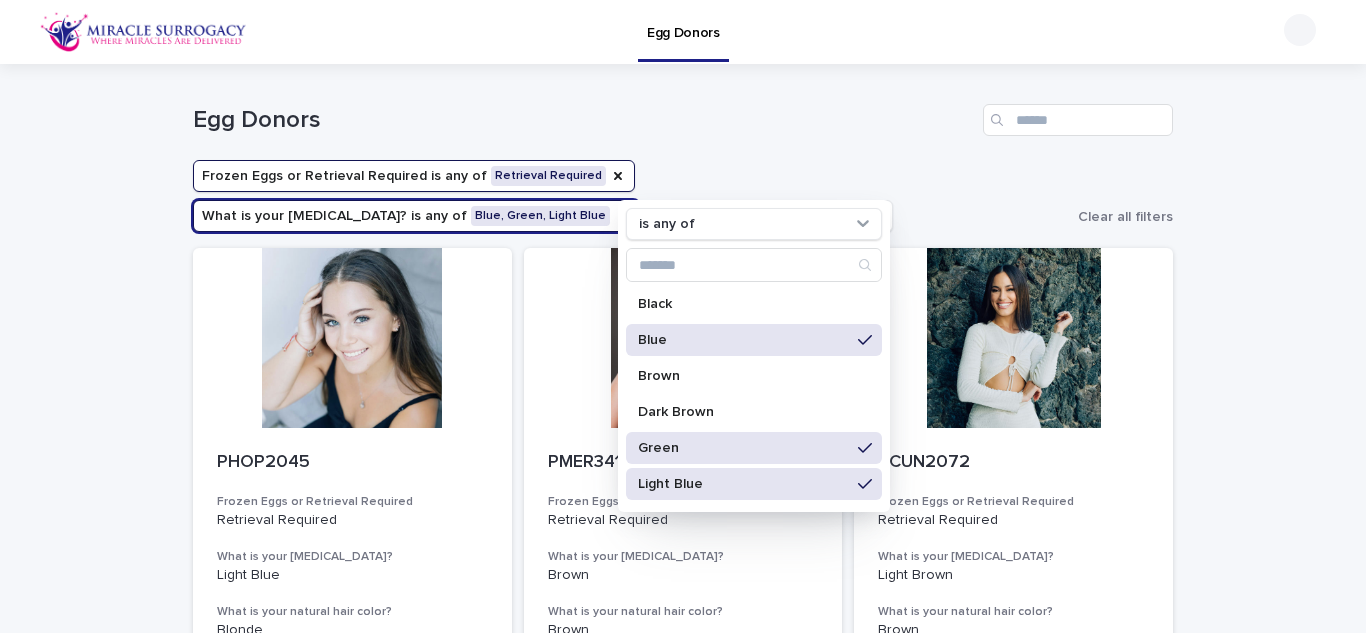 scroll, scrollTop: 116, scrollLeft: 0, axis: vertical 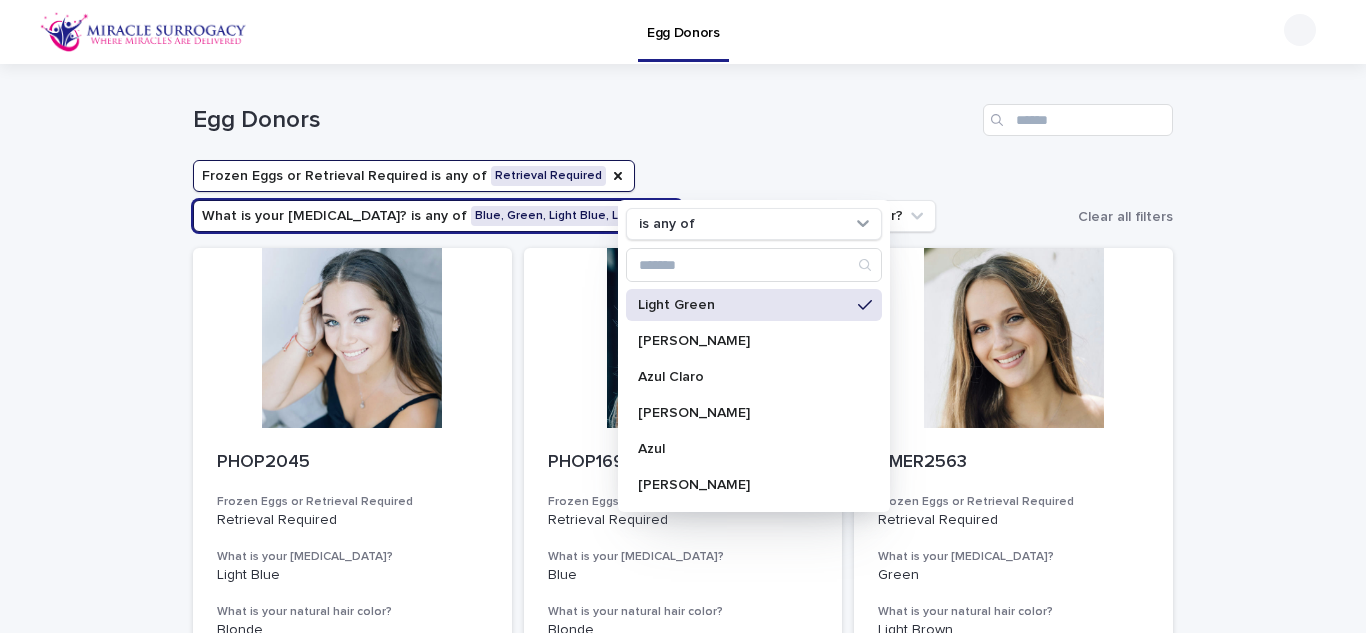 click on "Egg Donors" at bounding box center (584, 120) 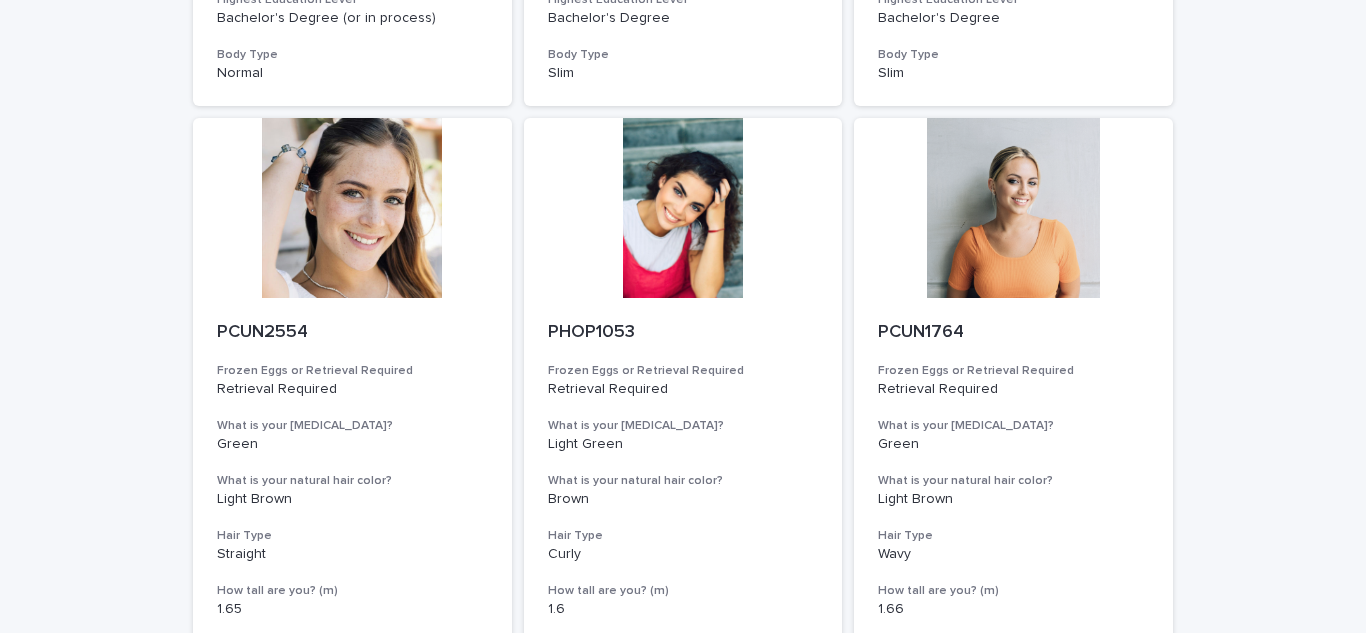 scroll, scrollTop: 799, scrollLeft: 0, axis: vertical 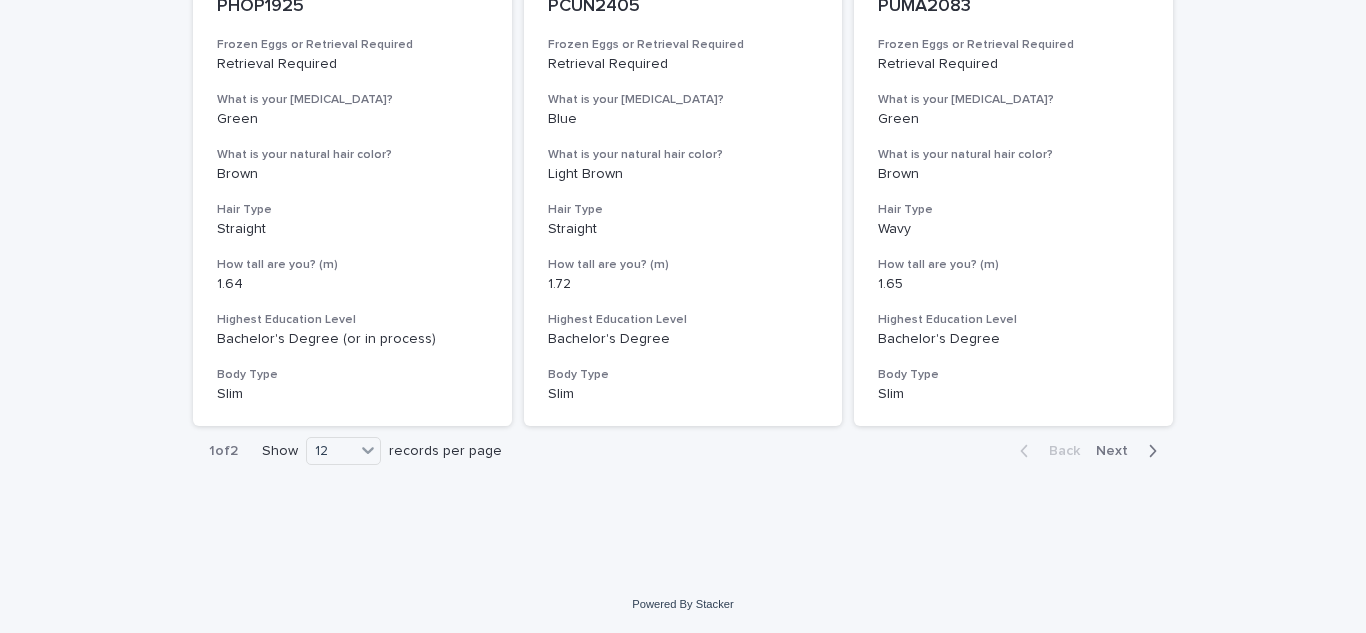 click on "Next" at bounding box center (1118, 451) 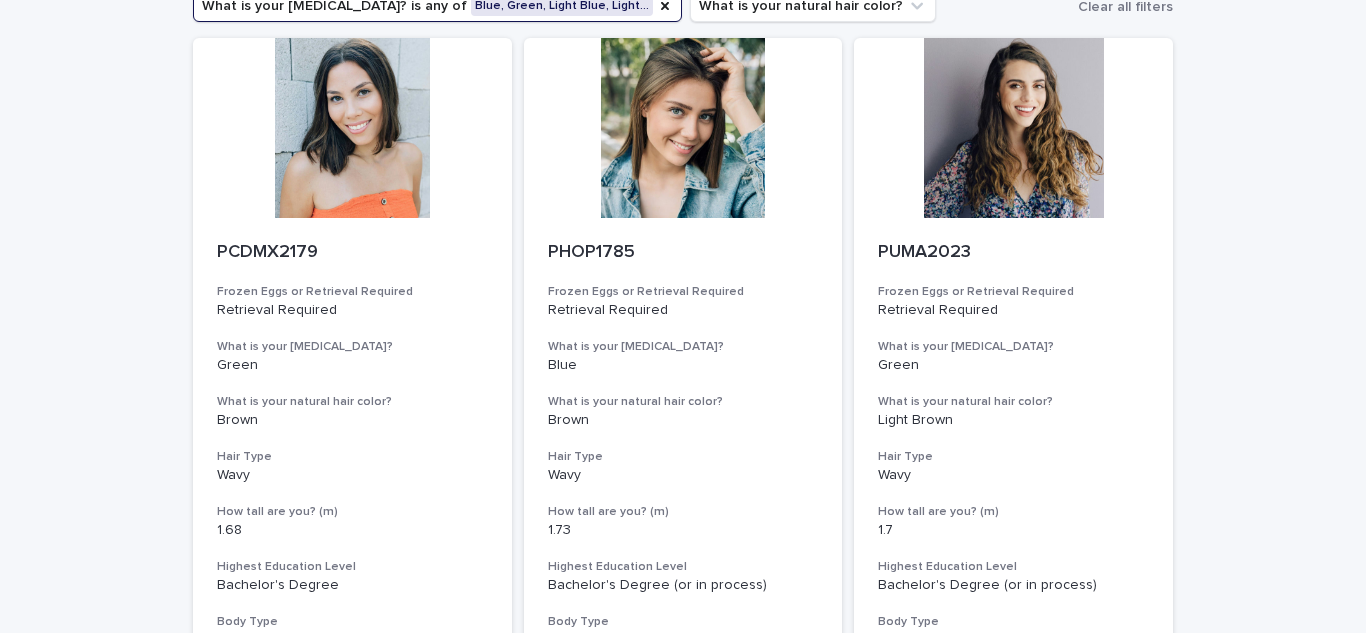 scroll, scrollTop: 0, scrollLeft: 0, axis: both 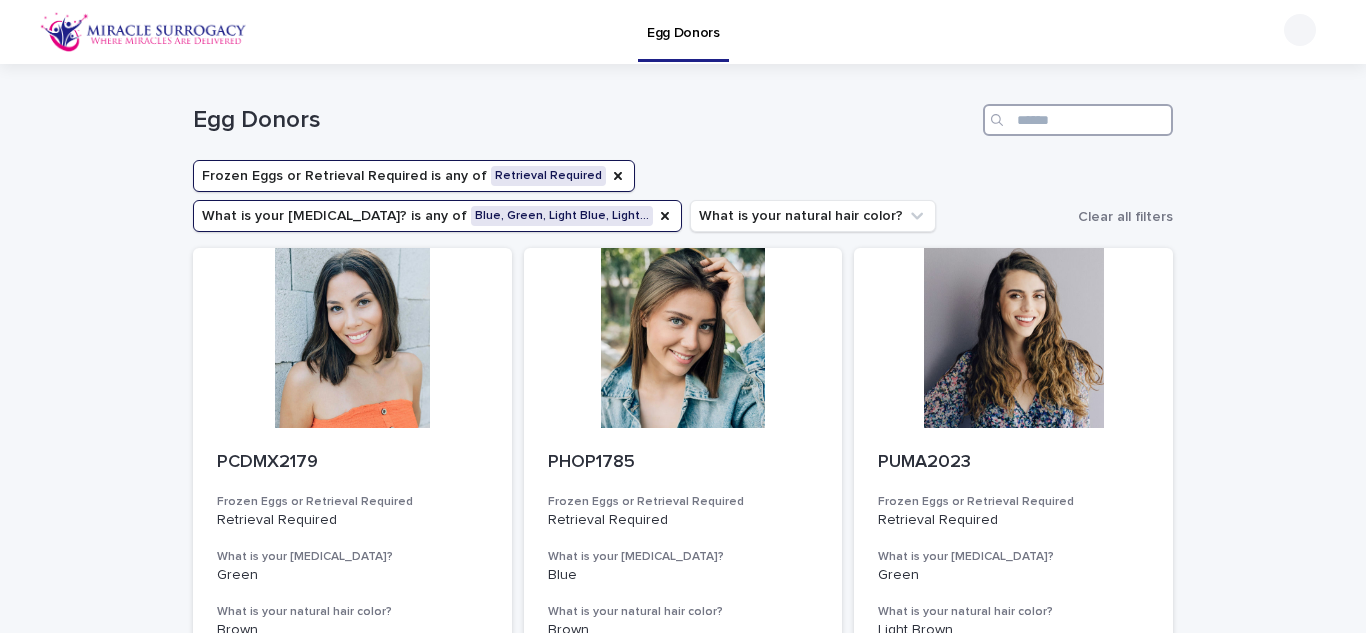 click at bounding box center (1078, 120) 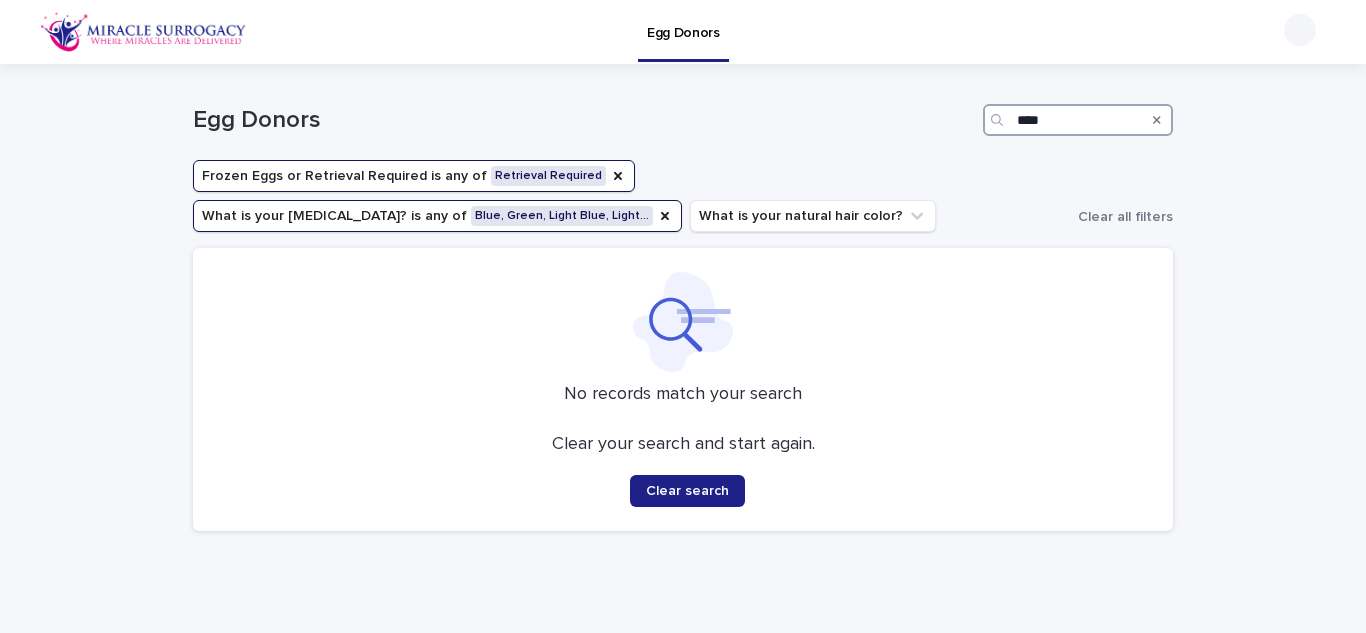 click on "****" at bounding box center (1078, 120) 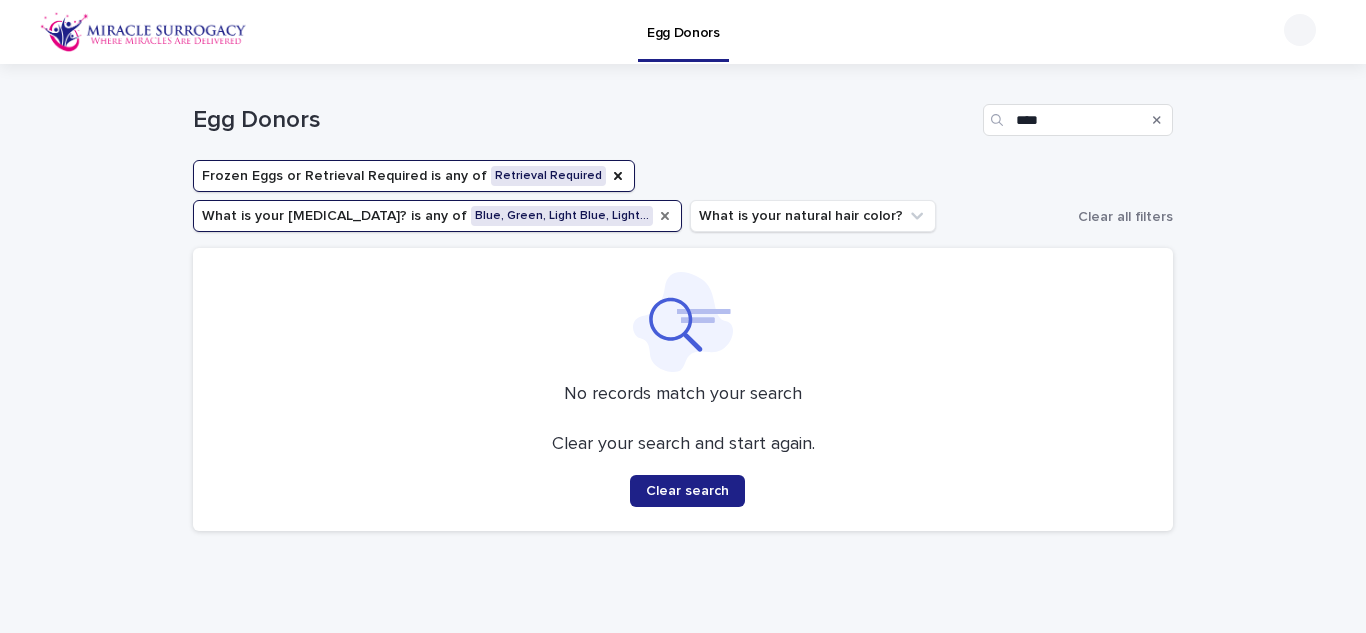 click 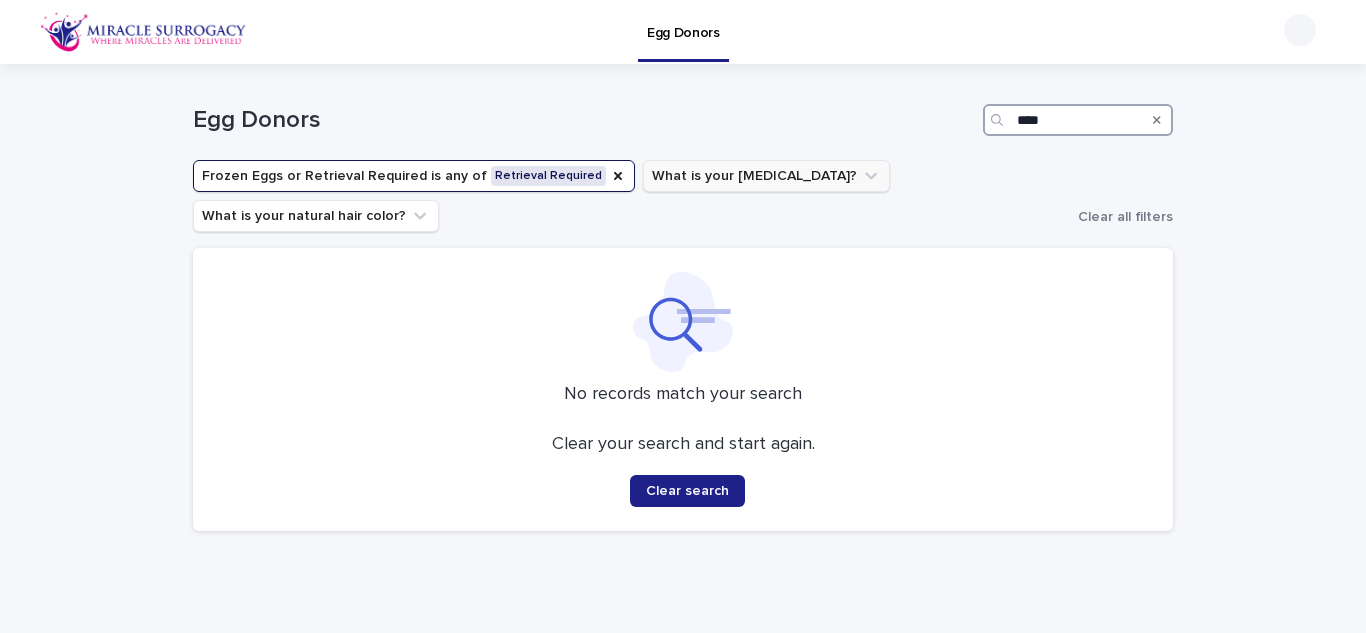 drag, startPoint x: 1054, startPoint y: 120, endPoint x: 970, endPoint y: 123, distance: 84.05355 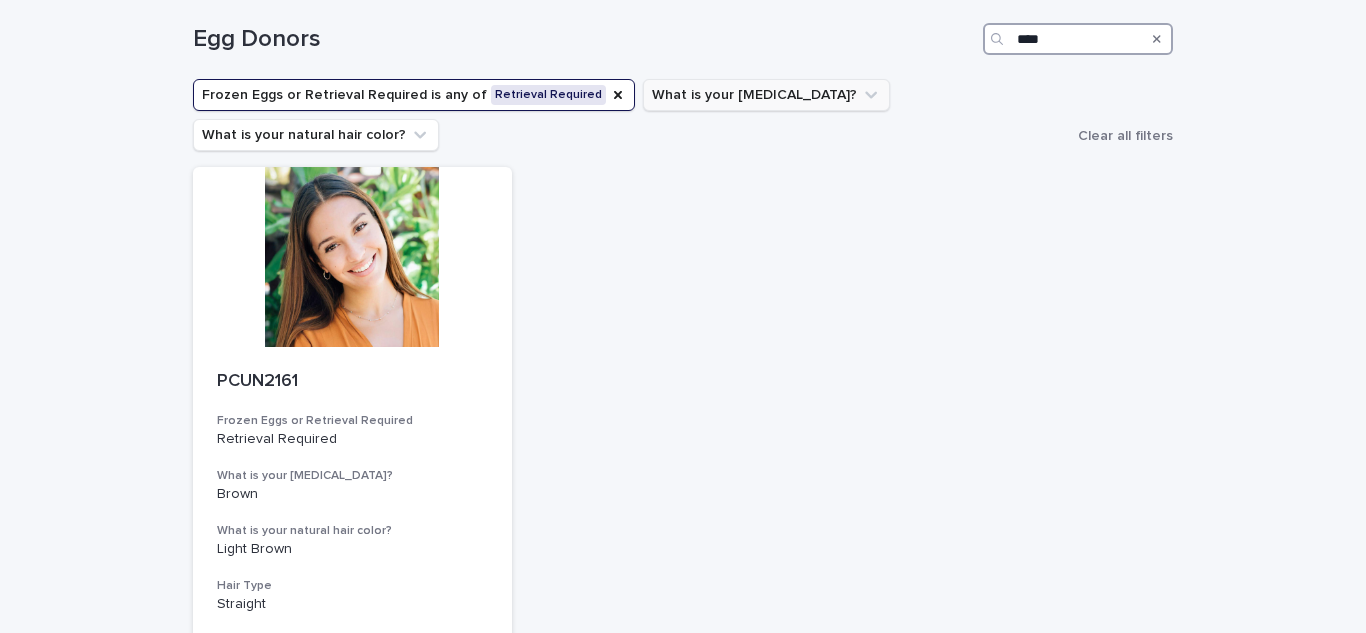 scroll, scrollTop: 0, scrollLeft: 0, axis: both 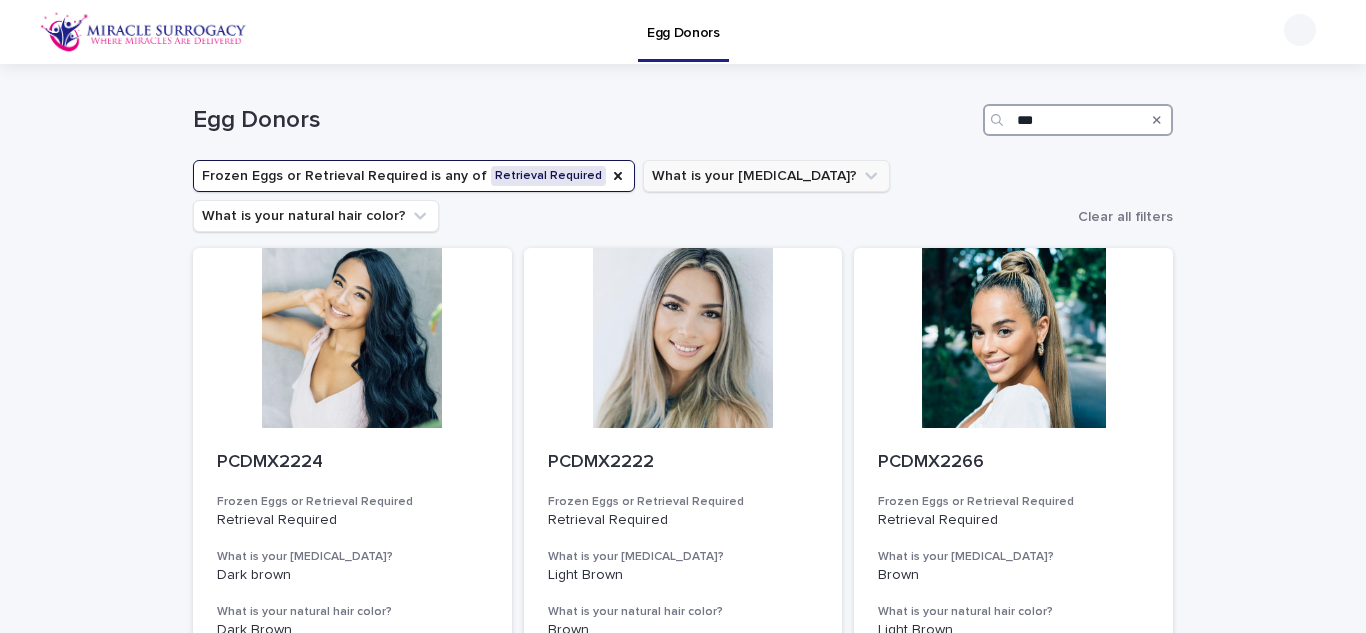 type on "****" 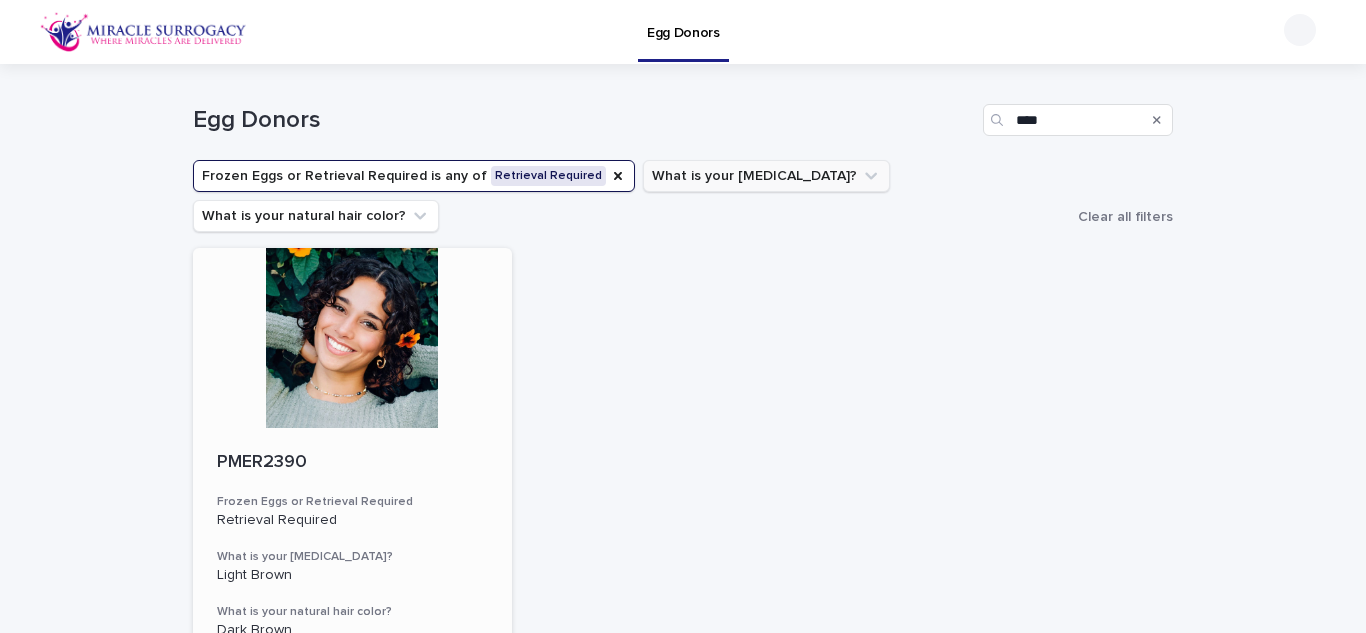 click on "Retrieval Required" at bounding box center (352, 520) 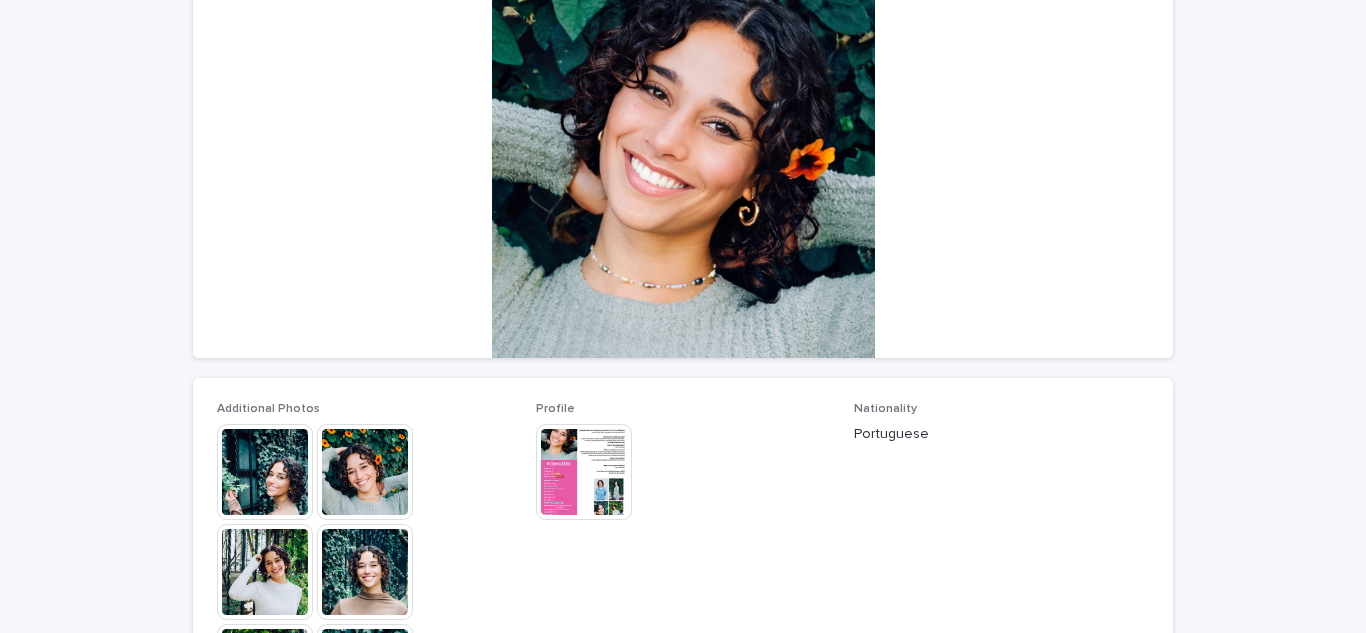 scroll, scrollTop: 315, scrollLeft: 0, axis: vertical 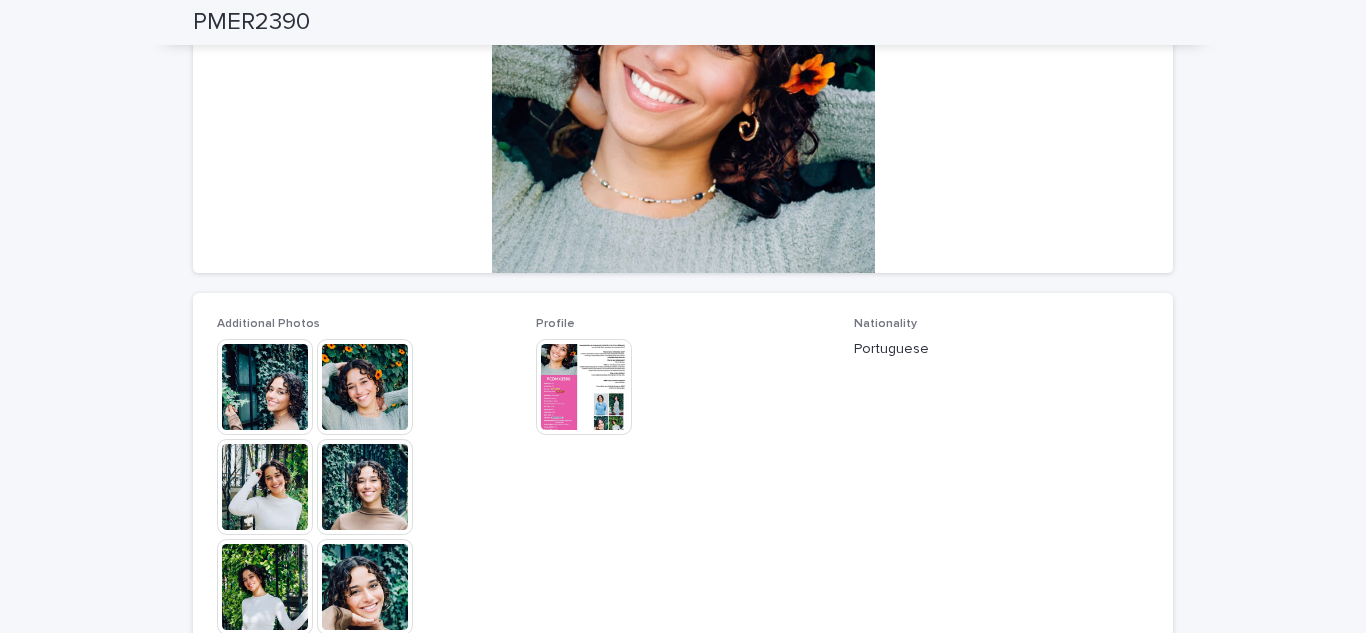 click at bounding box center [584, 387] 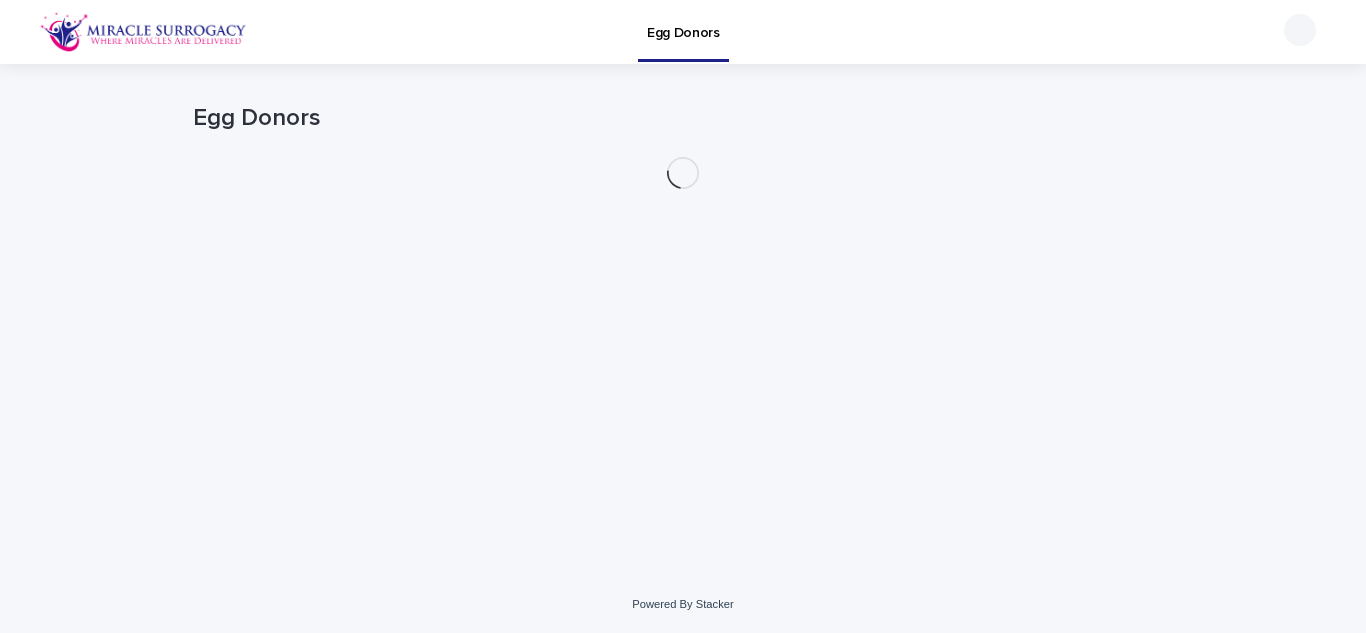 scroll, scrollTop: 0, scrollLeft: 0, axis: both 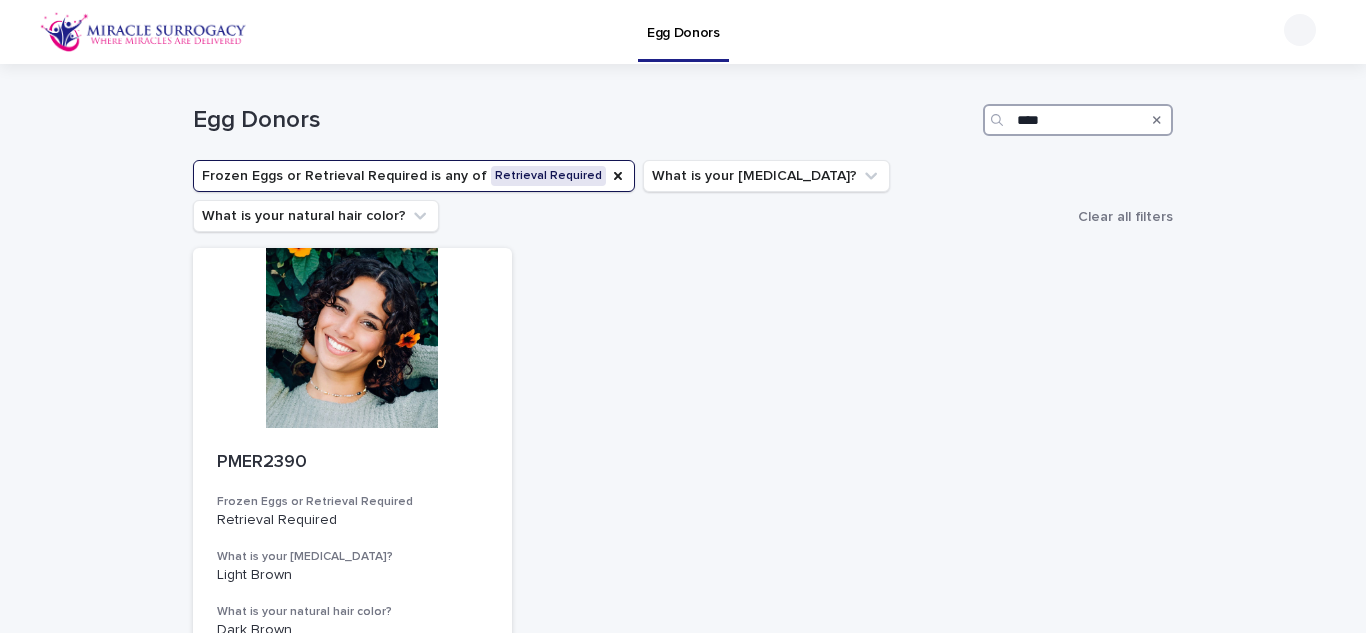 click on "****" at bounding box center (1078, 120) 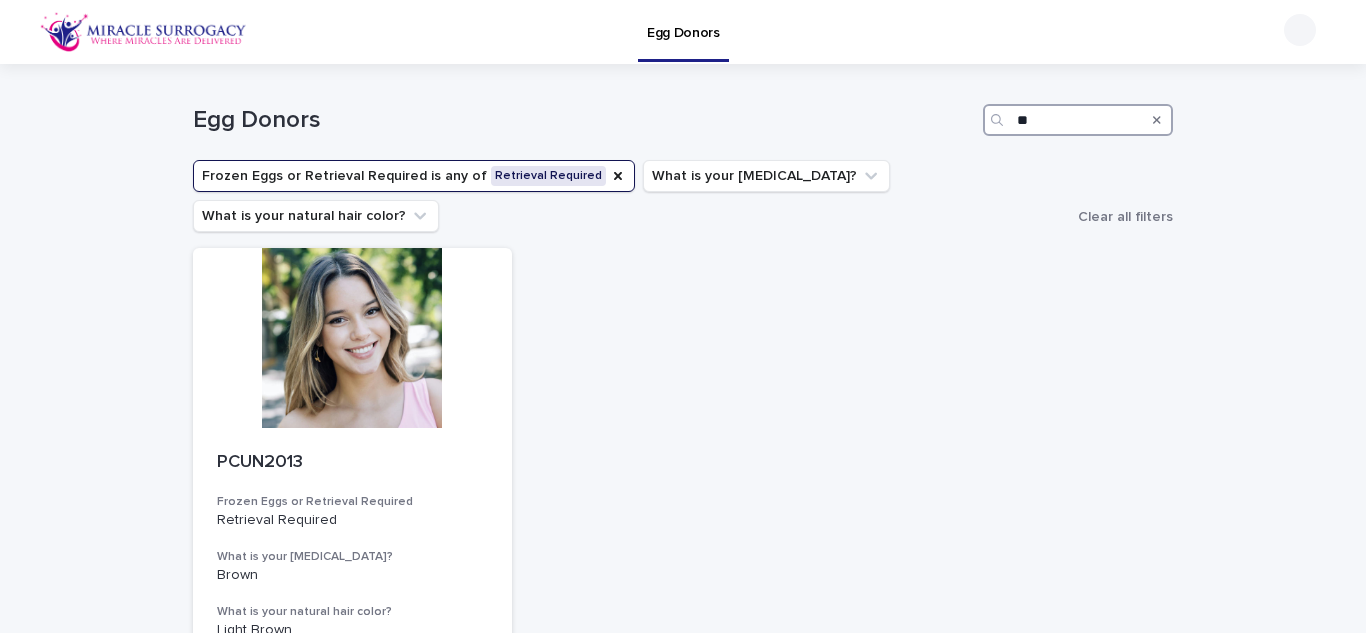 type on "*" 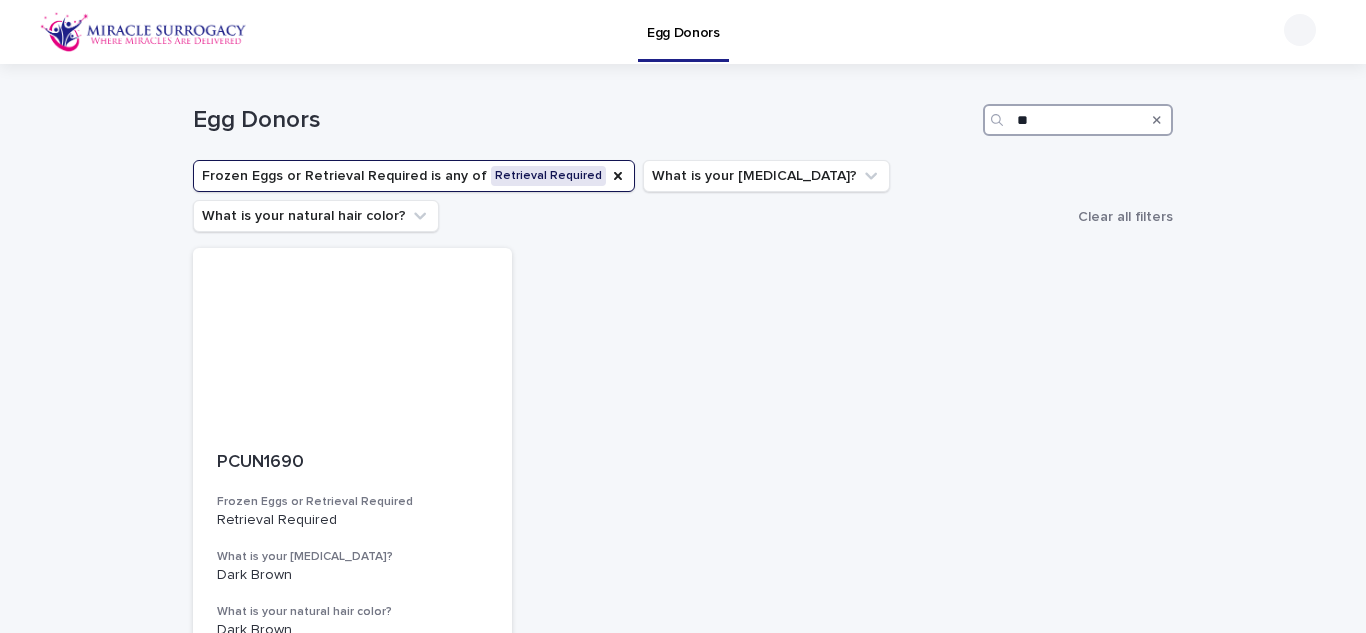 type on "*" 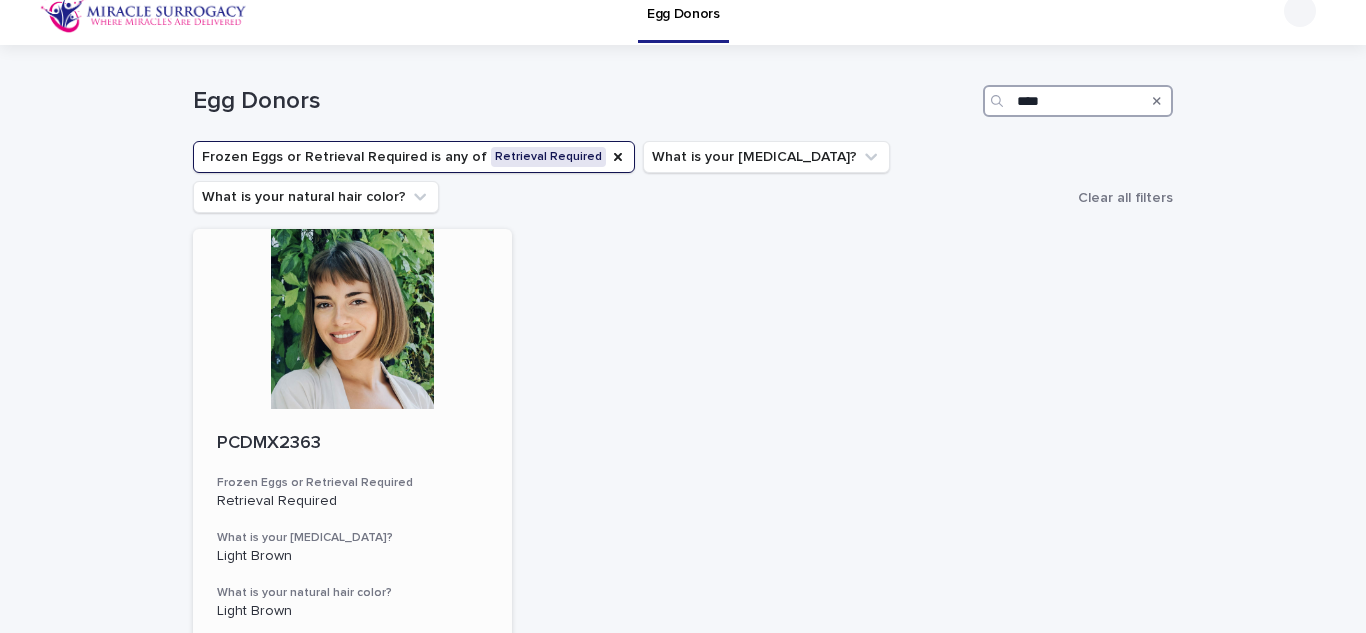 scroll, scrollTop: 20, scrollLeft: 0, axis: vertical 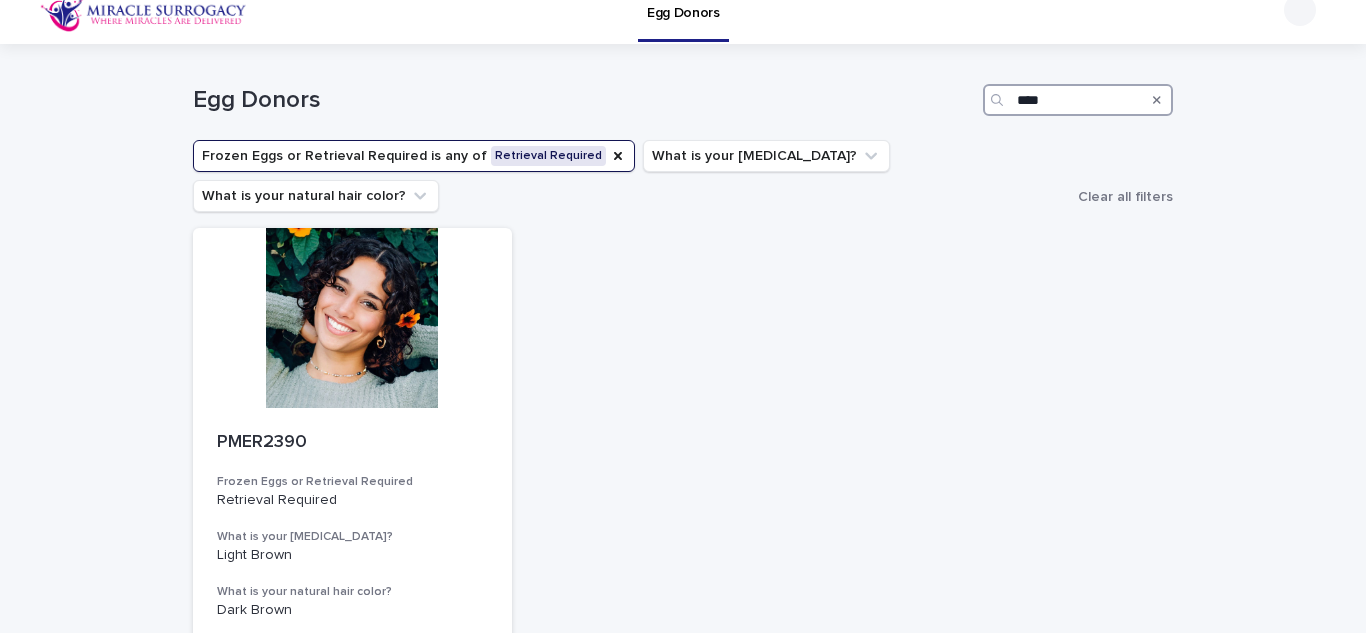 drag, startPoint x: 1048, startPoint y: 100, endPoint x: 948, endPoint y: 100, distance: 100 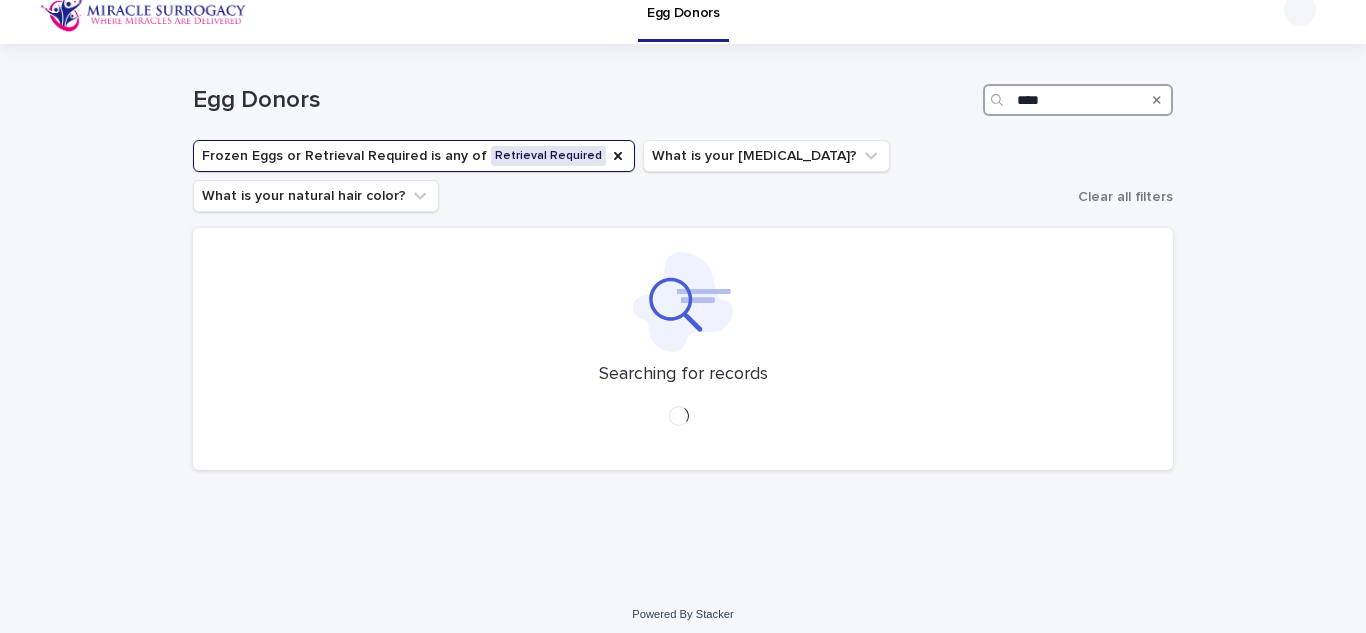 scroll, scrollTop: 0, scrollLeft: 0, axis: both 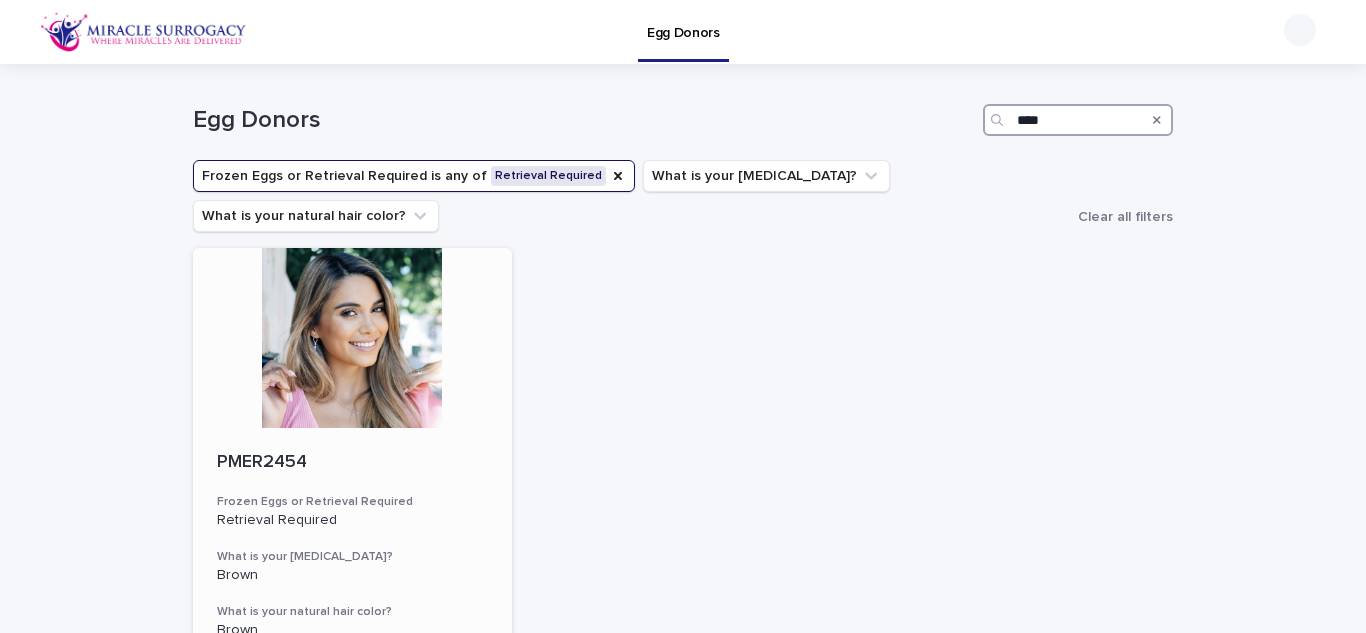 type on "****" 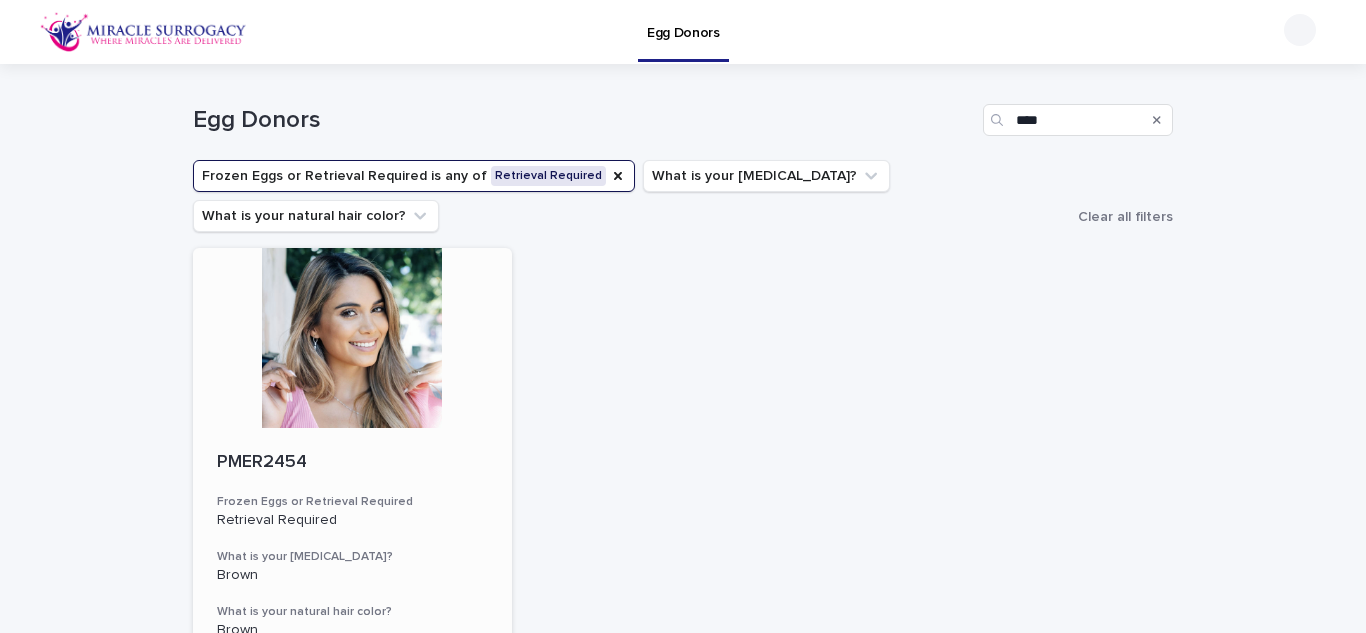 click at bounding box center [352, 338] 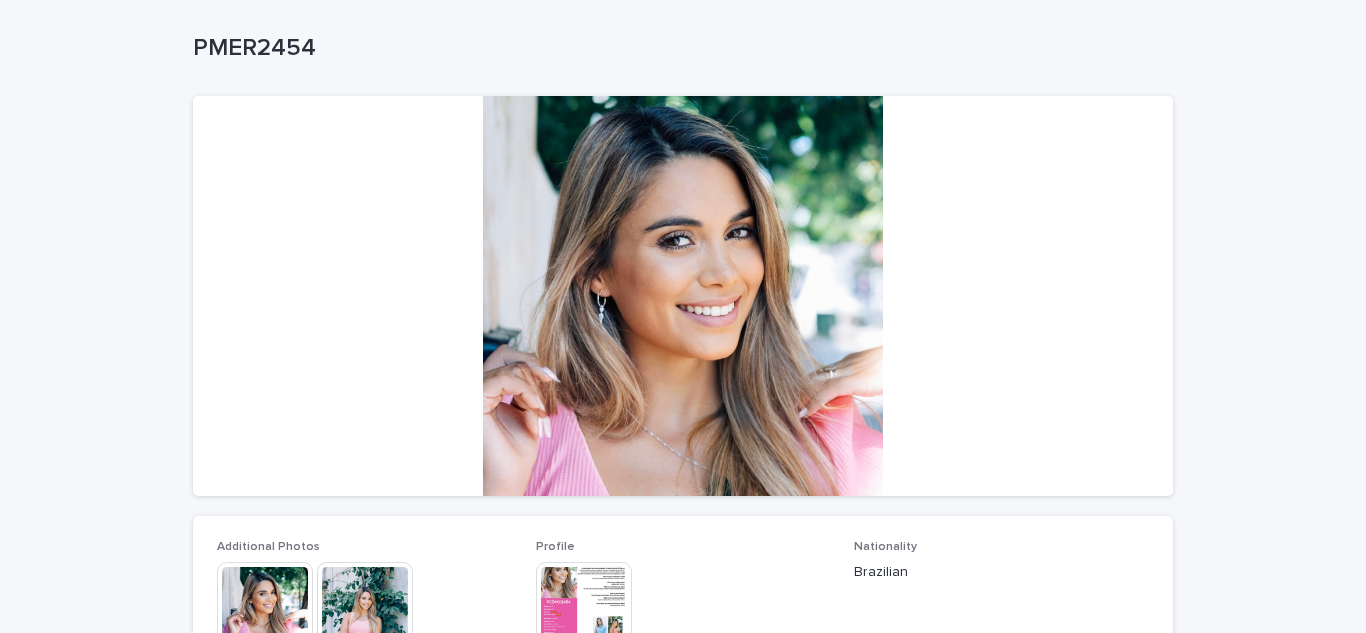 scroll, scrollTop: 150, scrollLeft: 0, axis: vertical 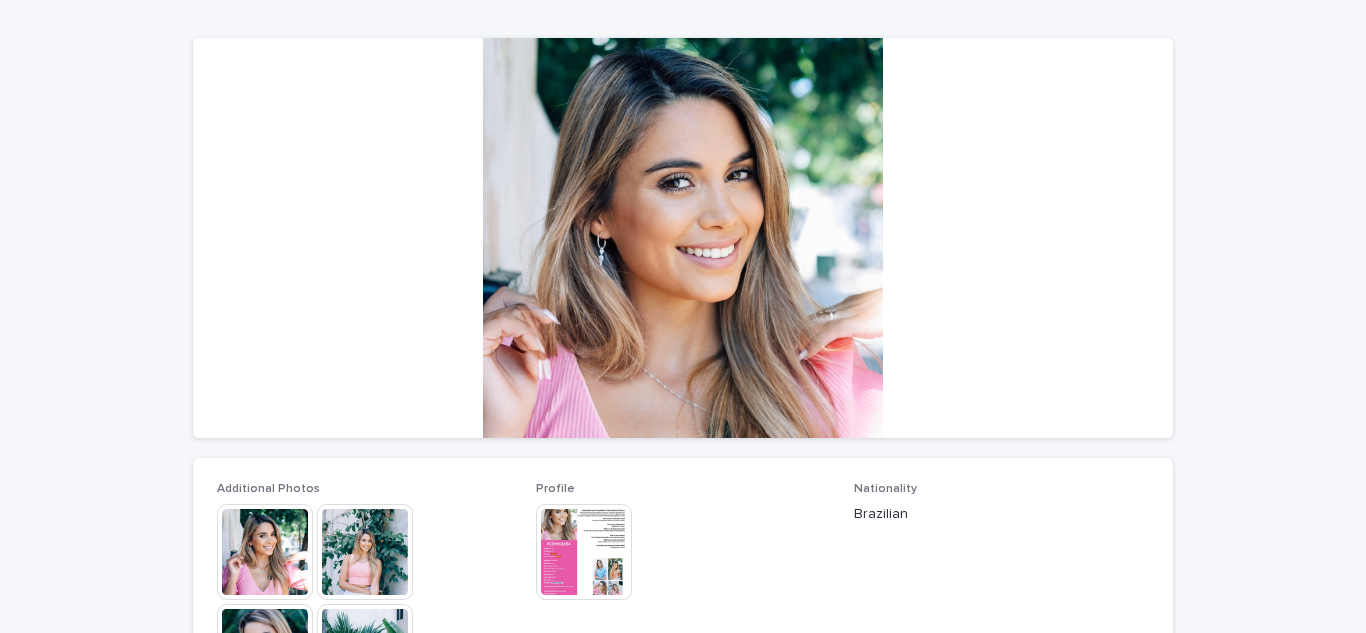 click at bounding box center (584, 552) 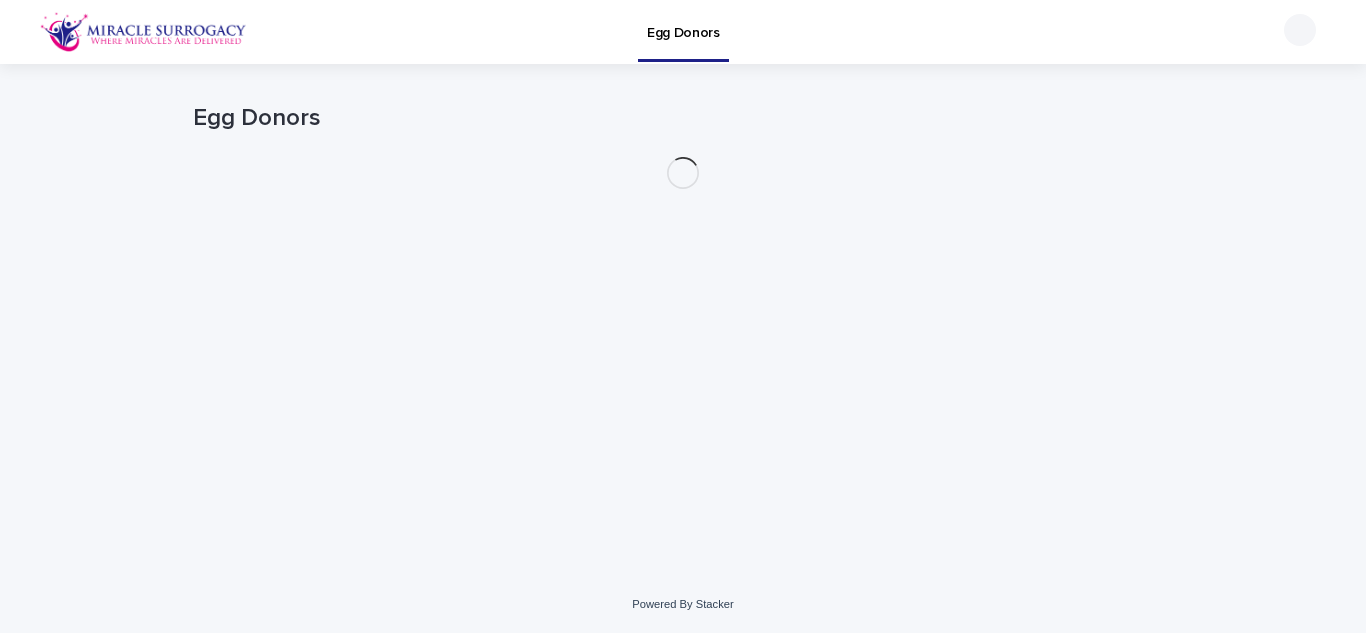 scroll, scrollTop: 0, scrollLeft: 0, axis: both 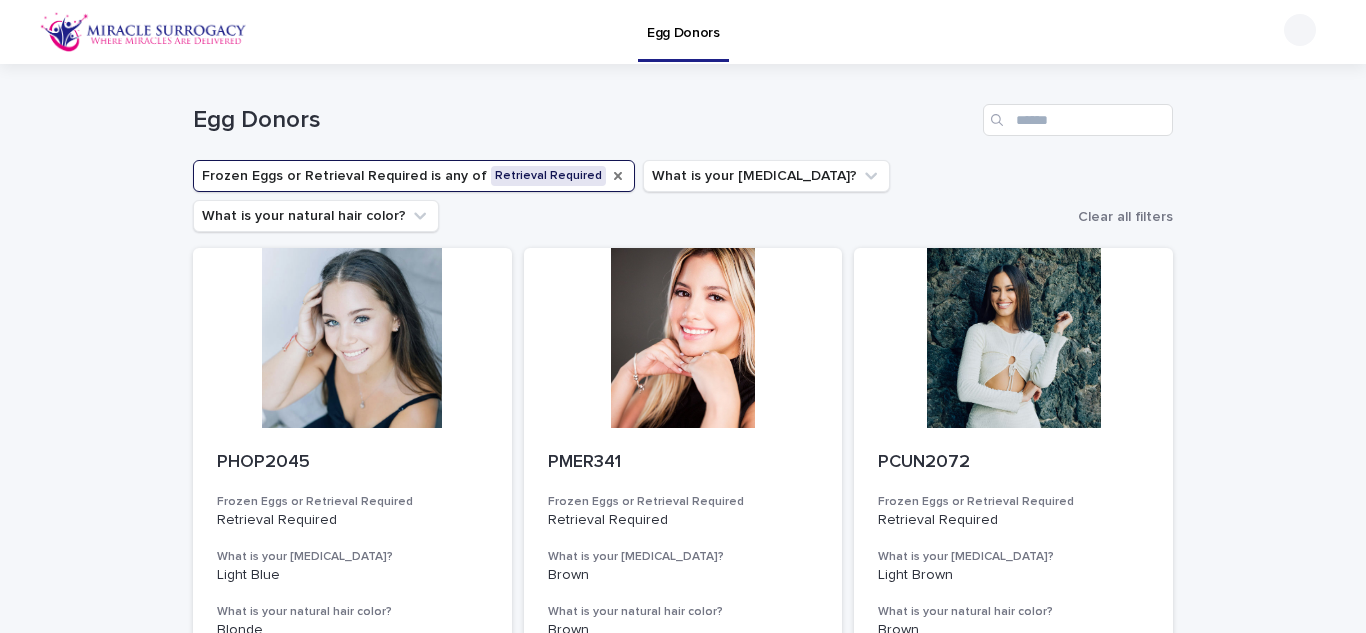 click 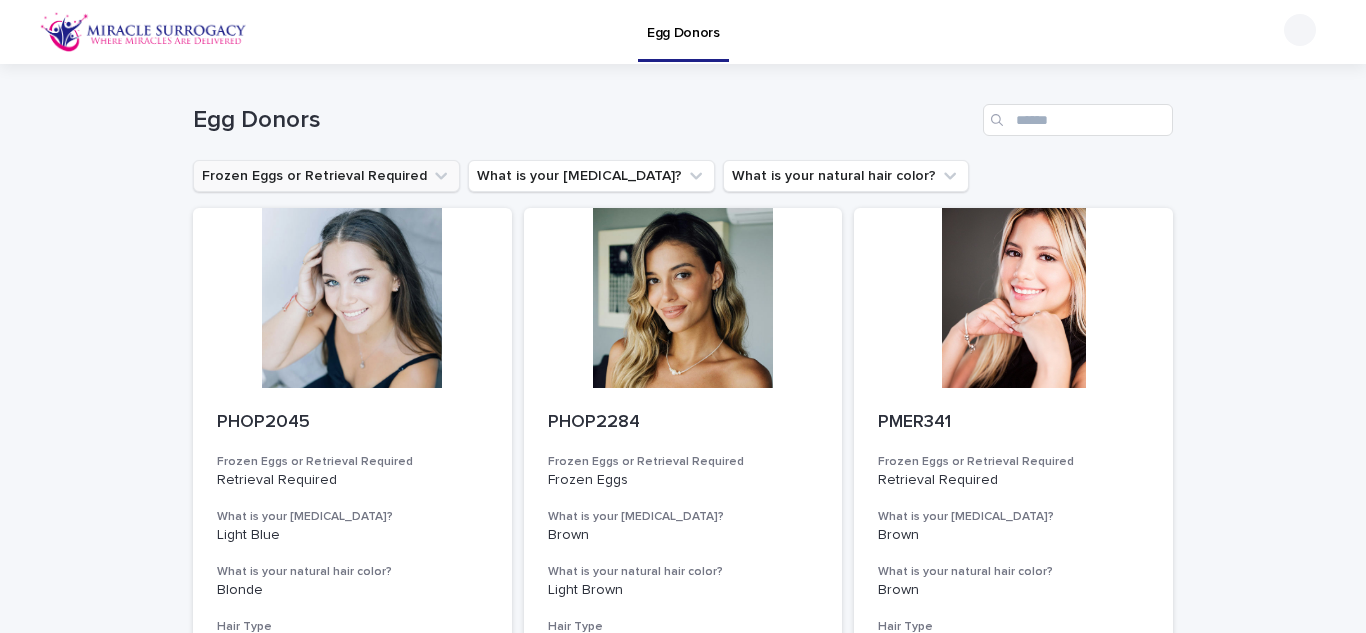 click 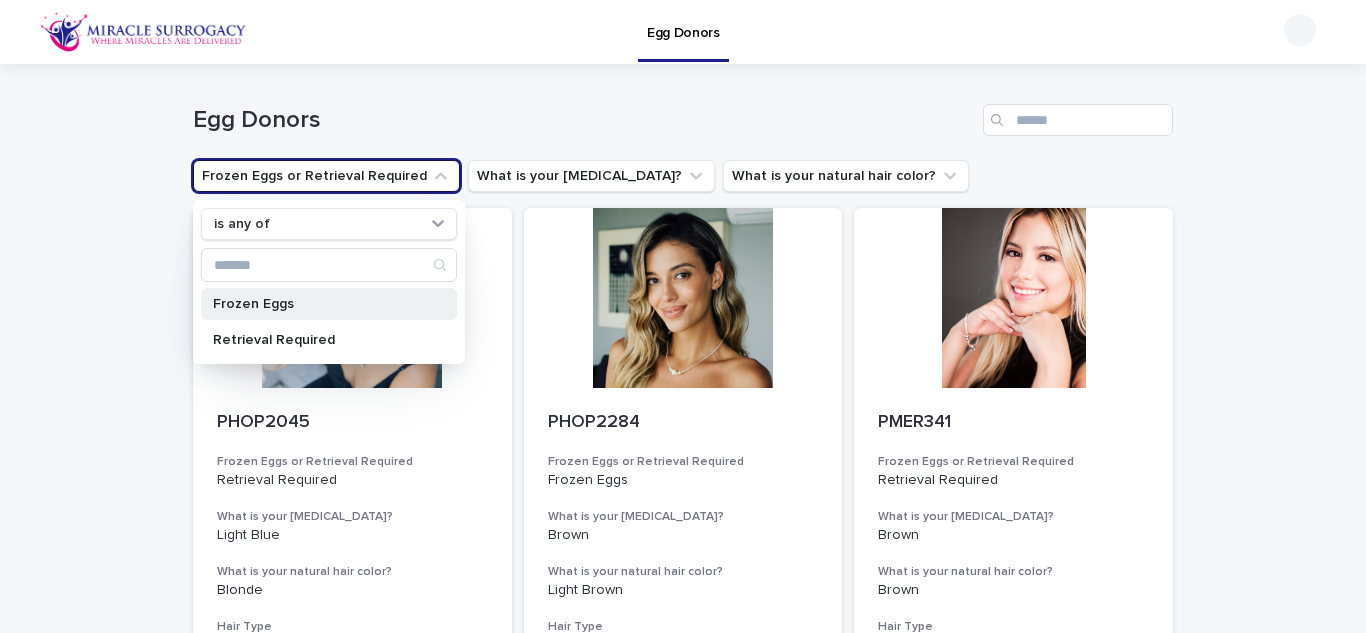click on "Frozen Eggs" at bounding box center (319, 304) 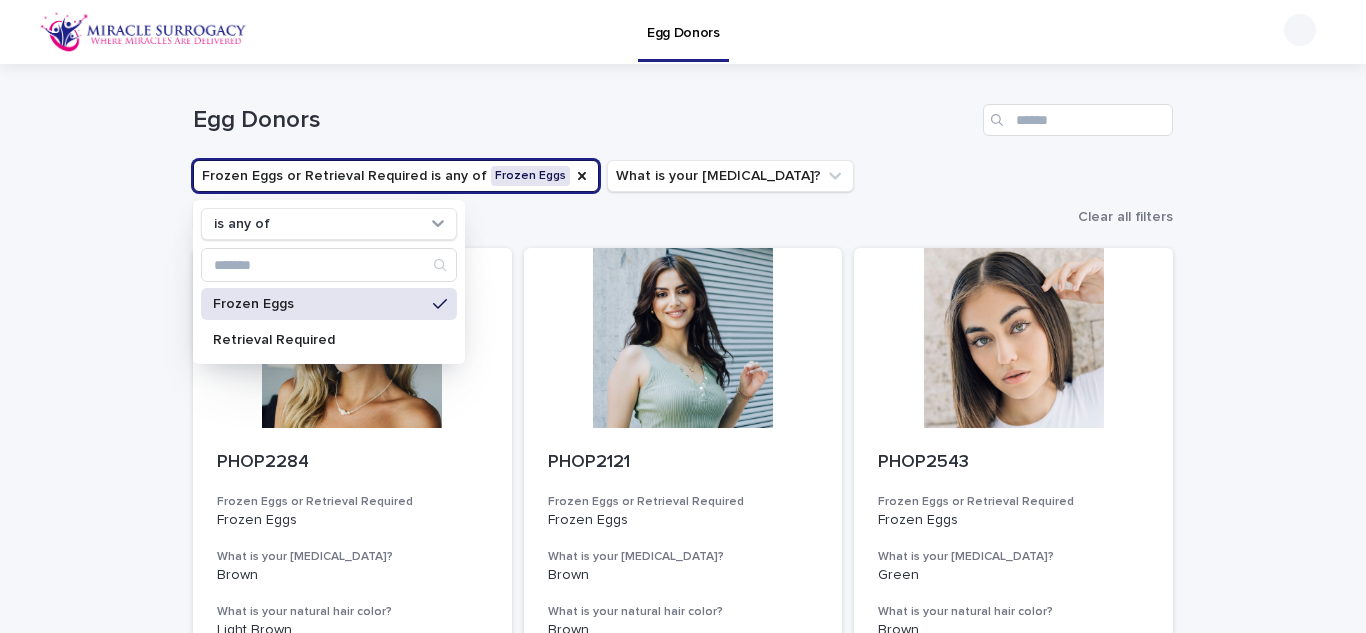 click on "Egg Donors" at bounding box center (584, 120) 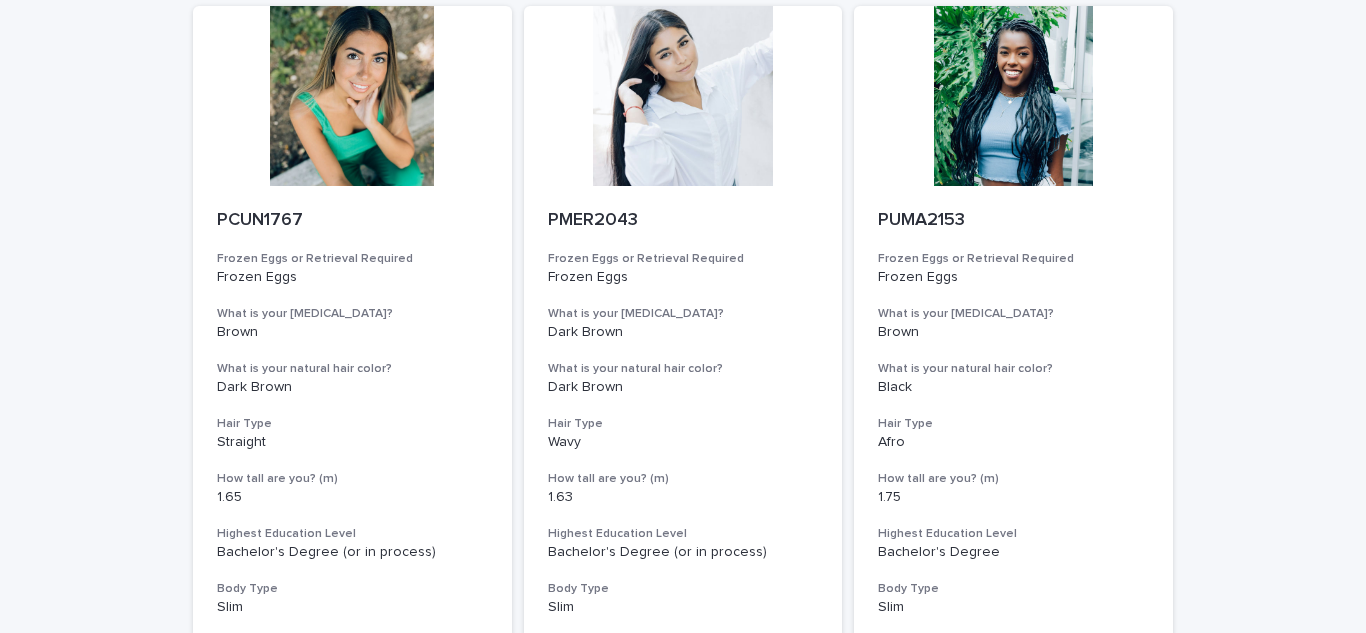 scroll, scrollTop: 0, scrollLeft: 0, axis: both 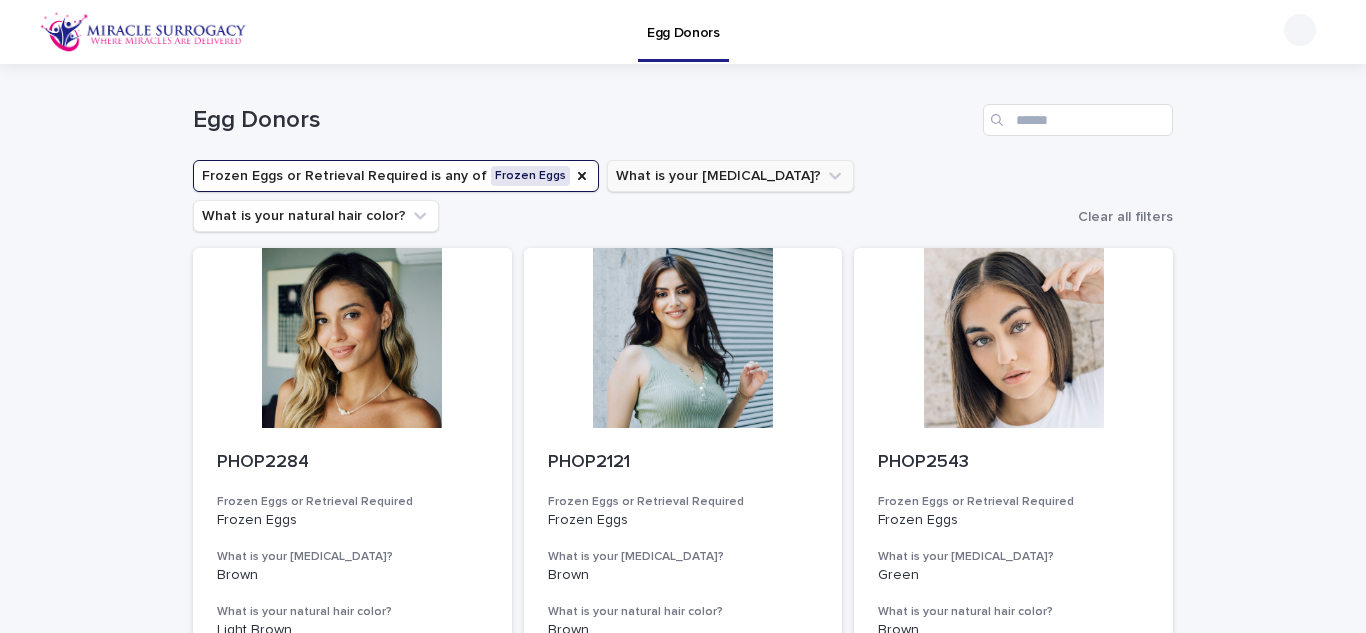 click 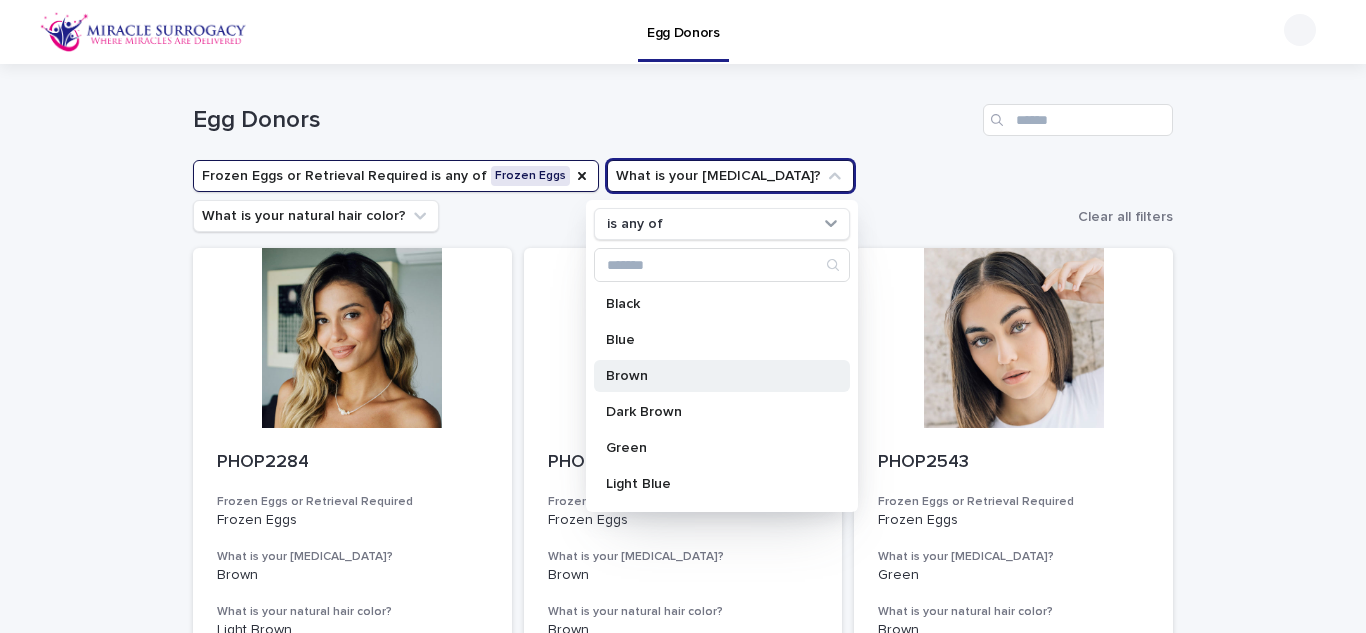 drag, startPoint x: 615, startPoint y: 331, endPoint x: 627, endPoint y: 373, distance: 43.68066 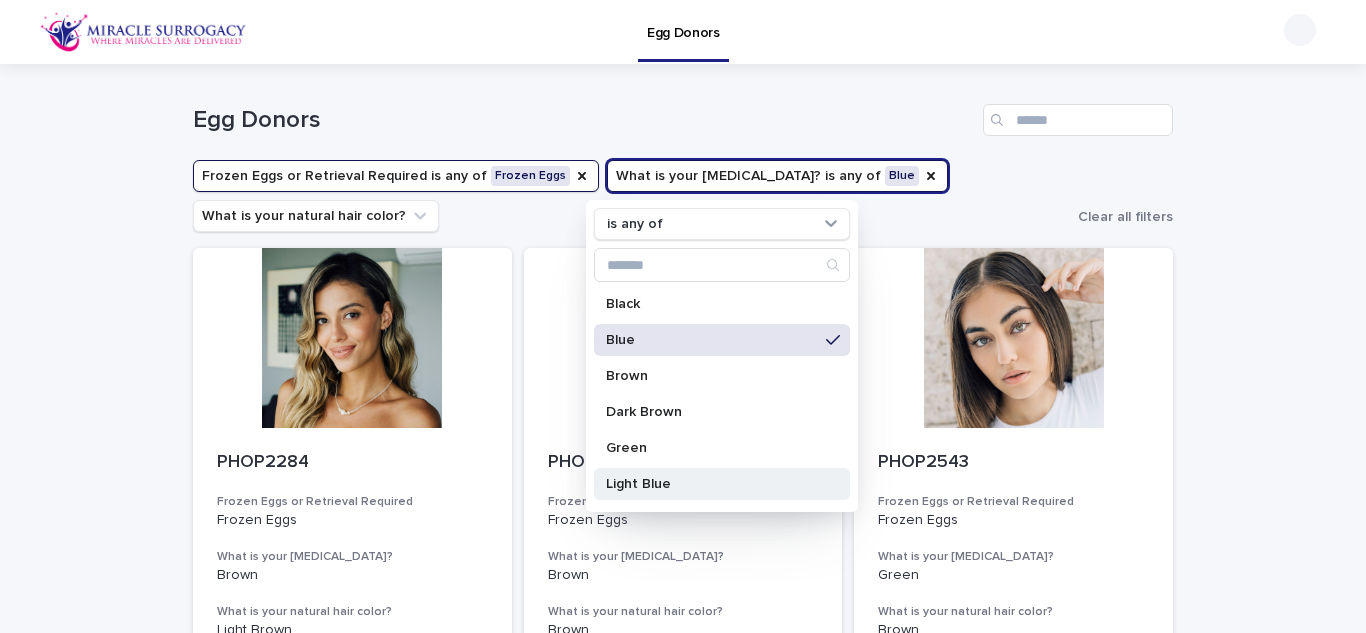 click on "Green" at bounding box center (712, 448) 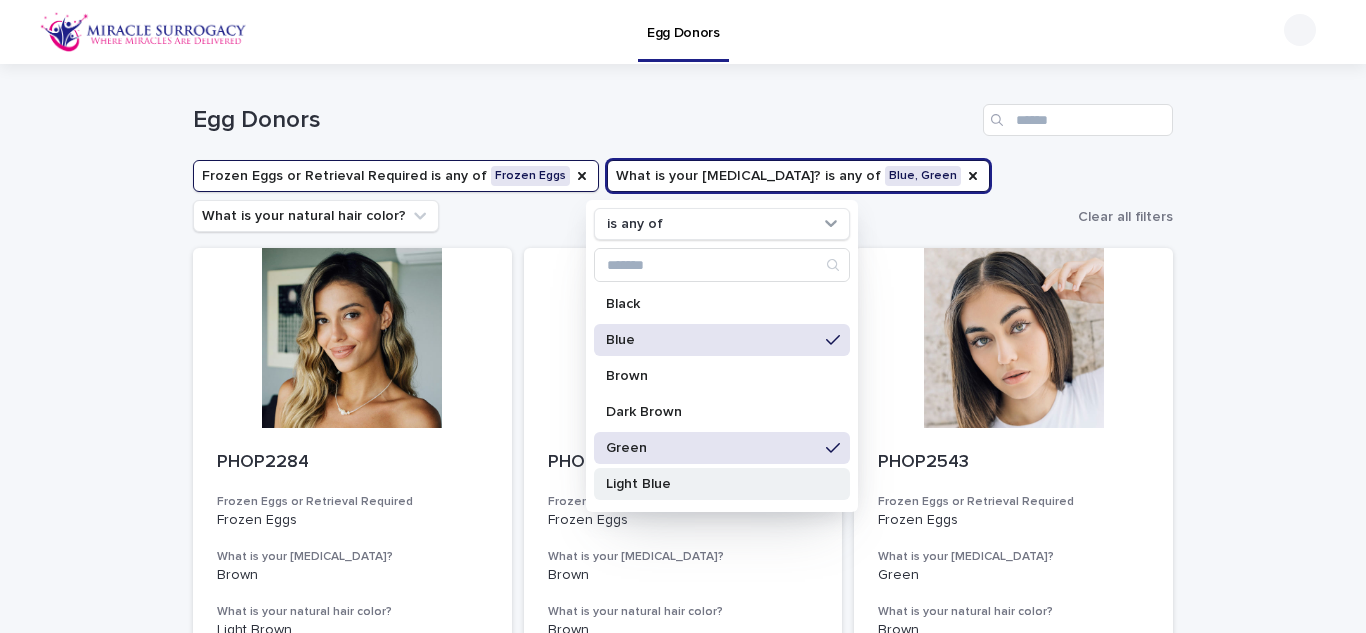 click on "Light Blue" at bounding box center (712, 484) 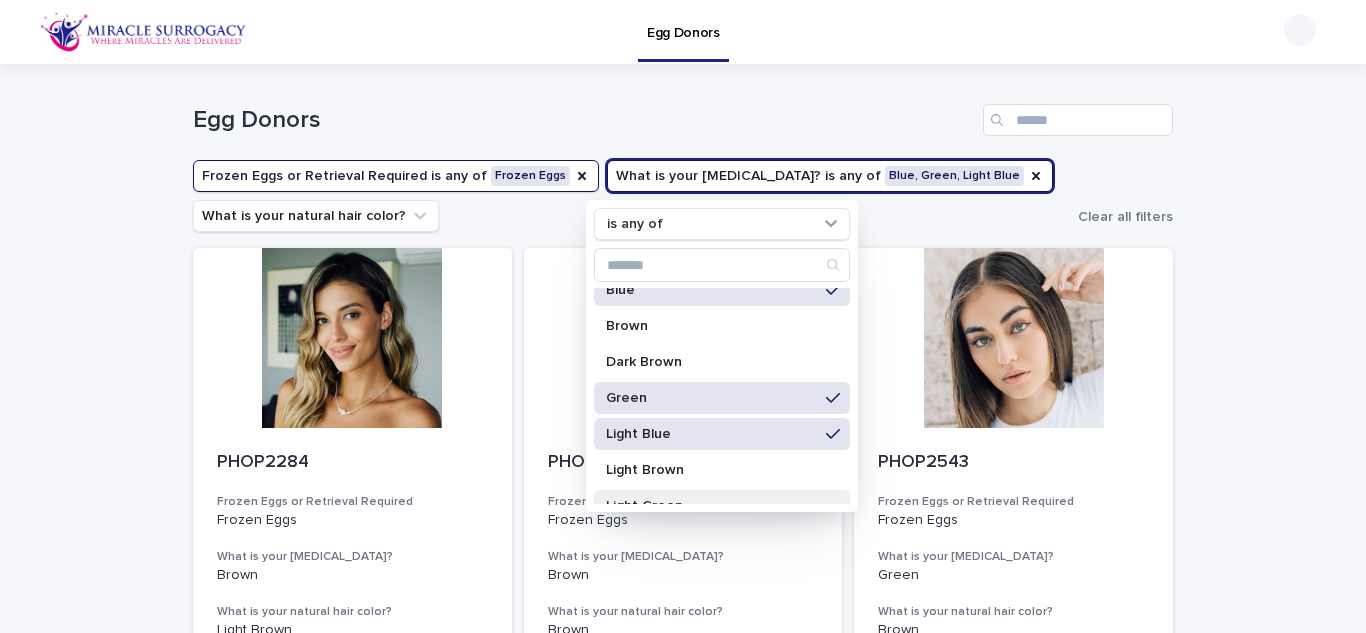 scroll, scrollTop: 120, scrollLeft: 0, axis: vertical 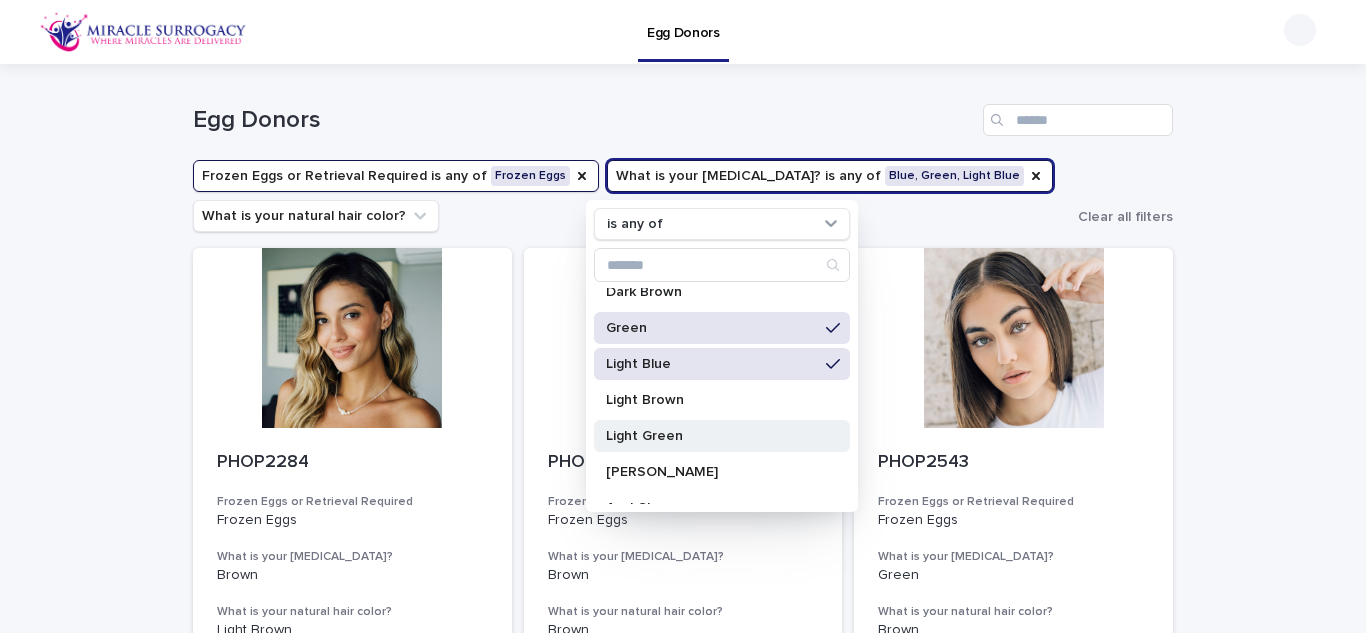 click on "Light Green" at bounding box center [712, 436] 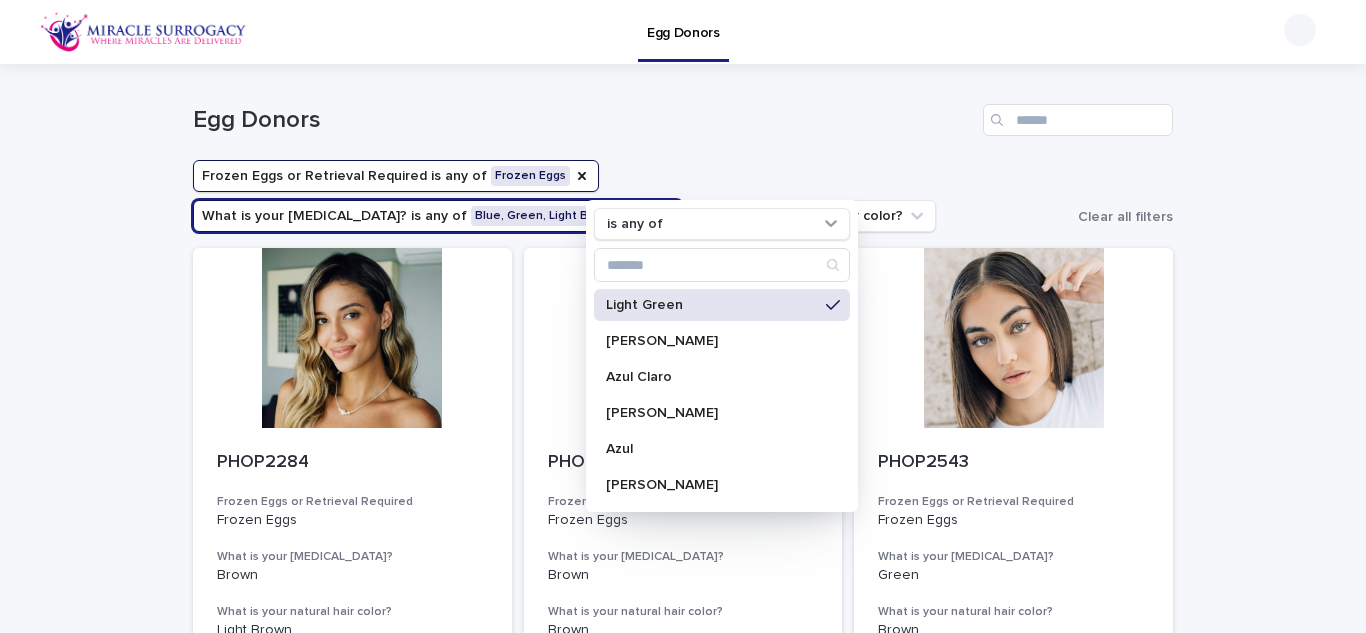 scroll, scrollTop: 271, scrollLeft: 0, axis: vertical 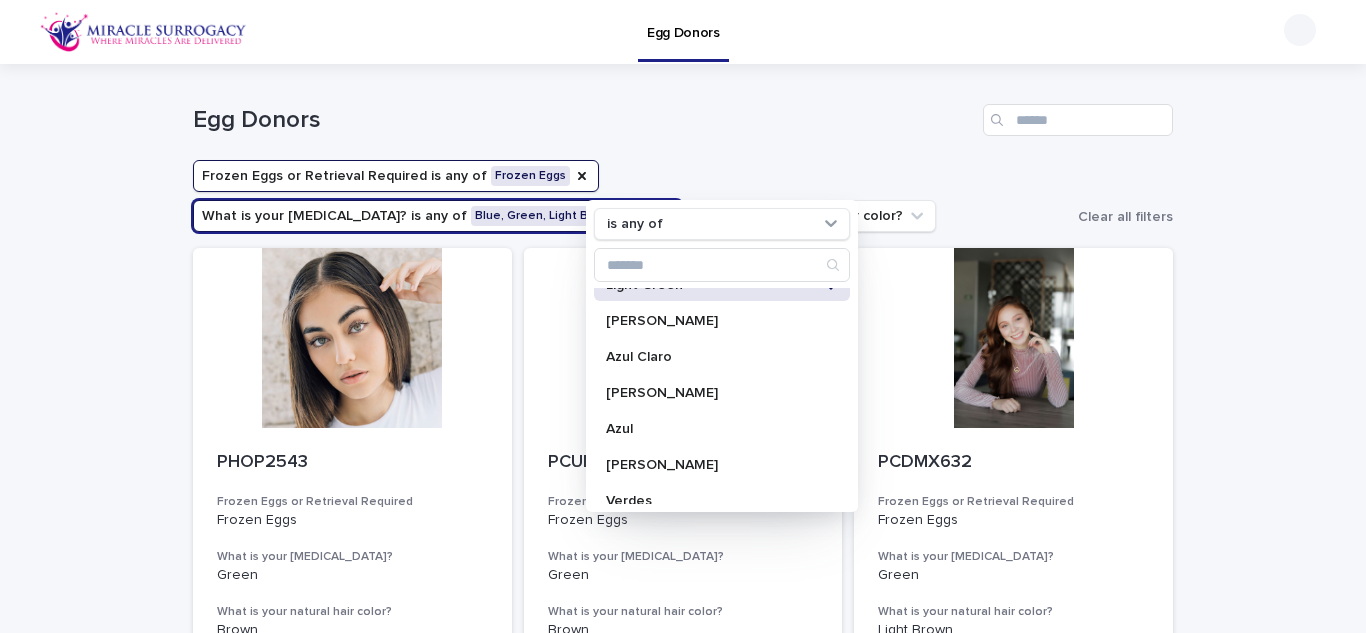 click on "Egg Donors" at bounding box center (683, 112) 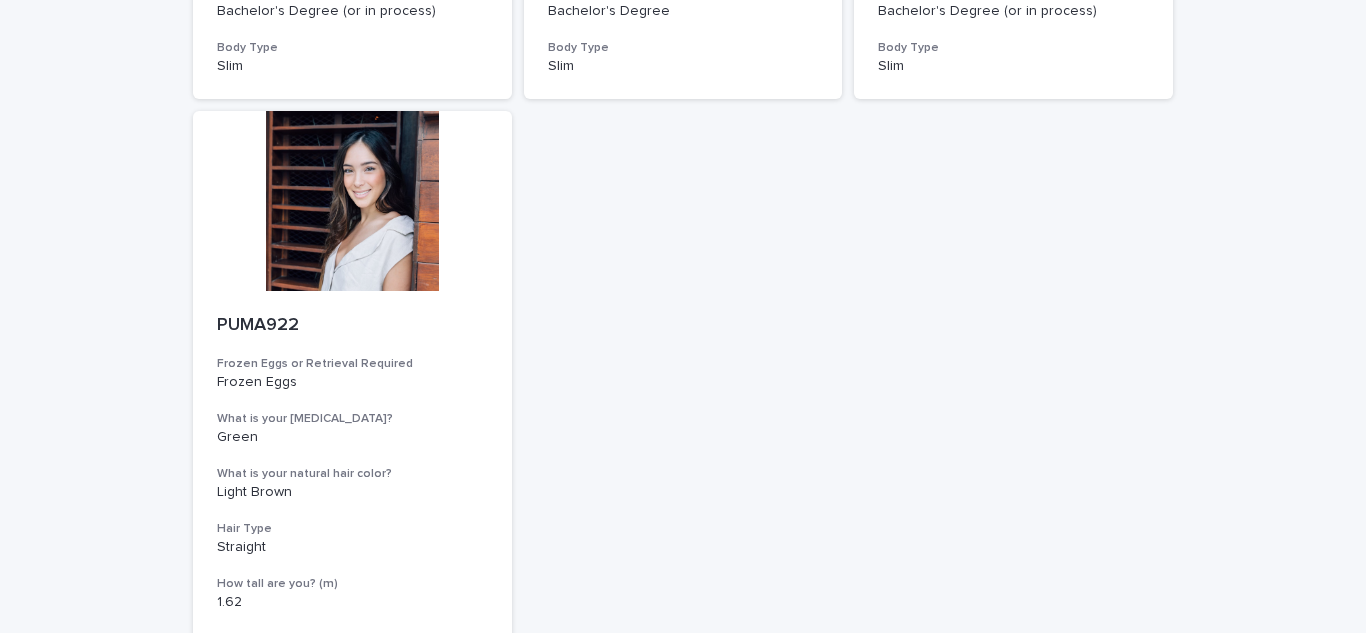 scroll, scrollTop: 785, scrollLeft: 0, axis: vertical 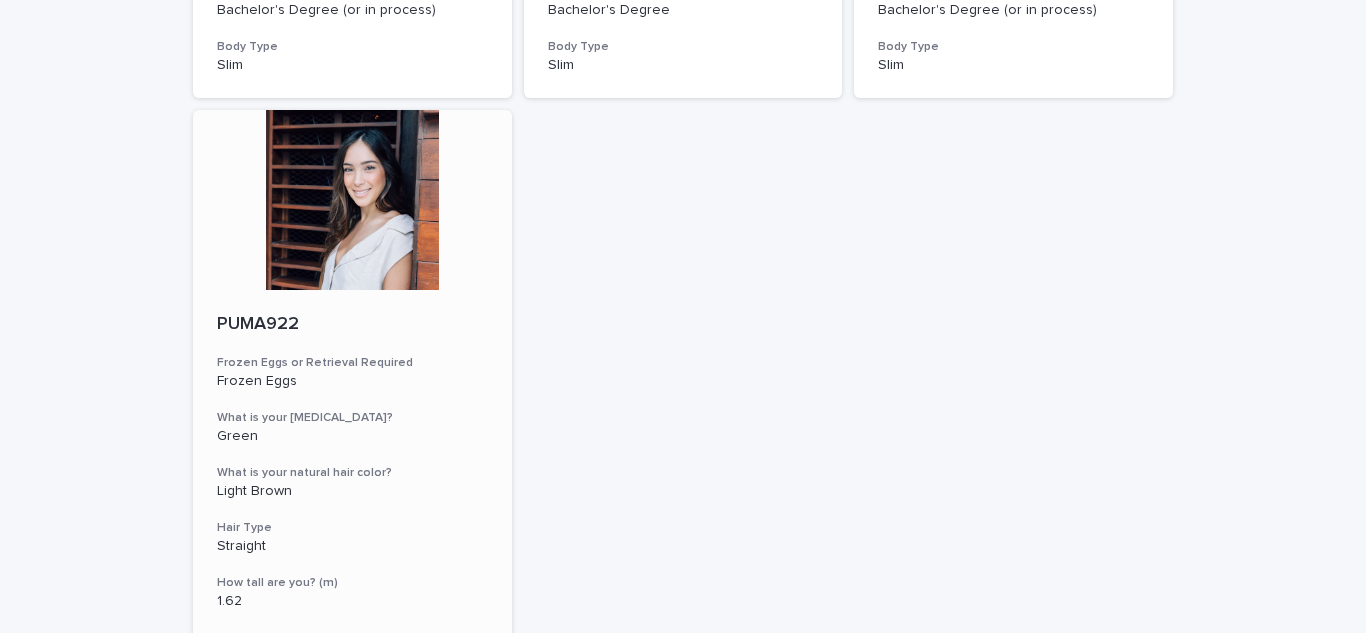 click at bounding box center [352, 200] 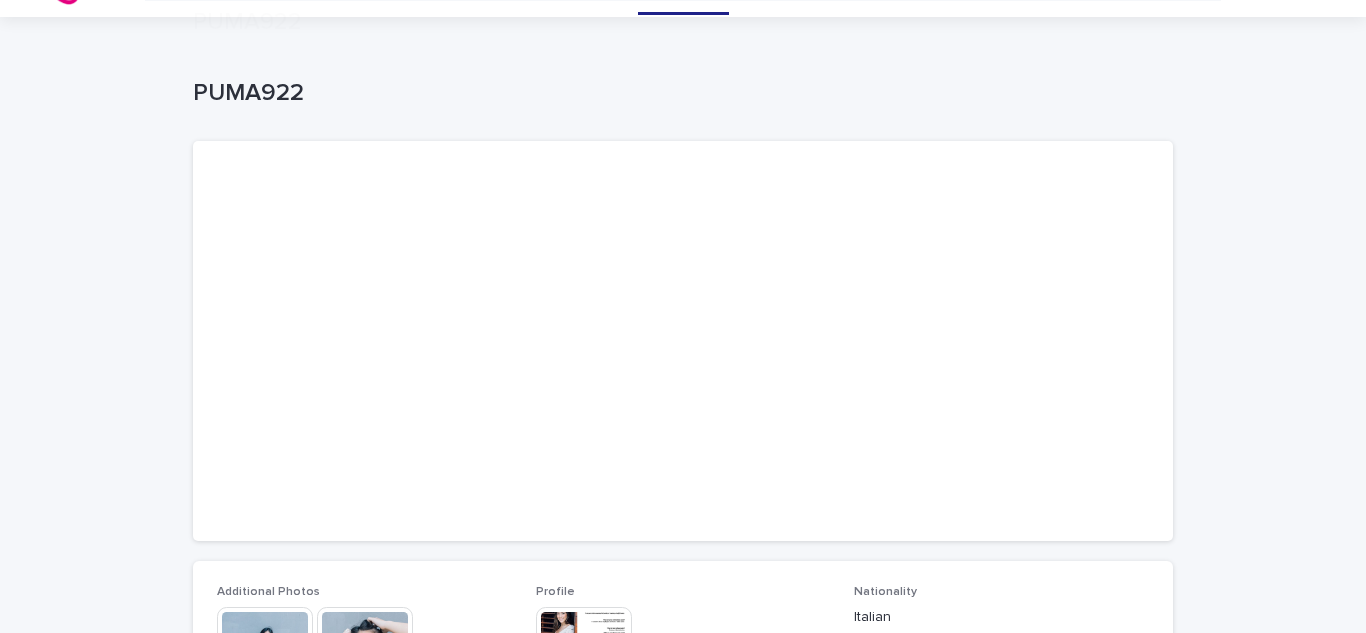 scroll, scrollTop: 387, scrollLeft: 0, axis: vertical 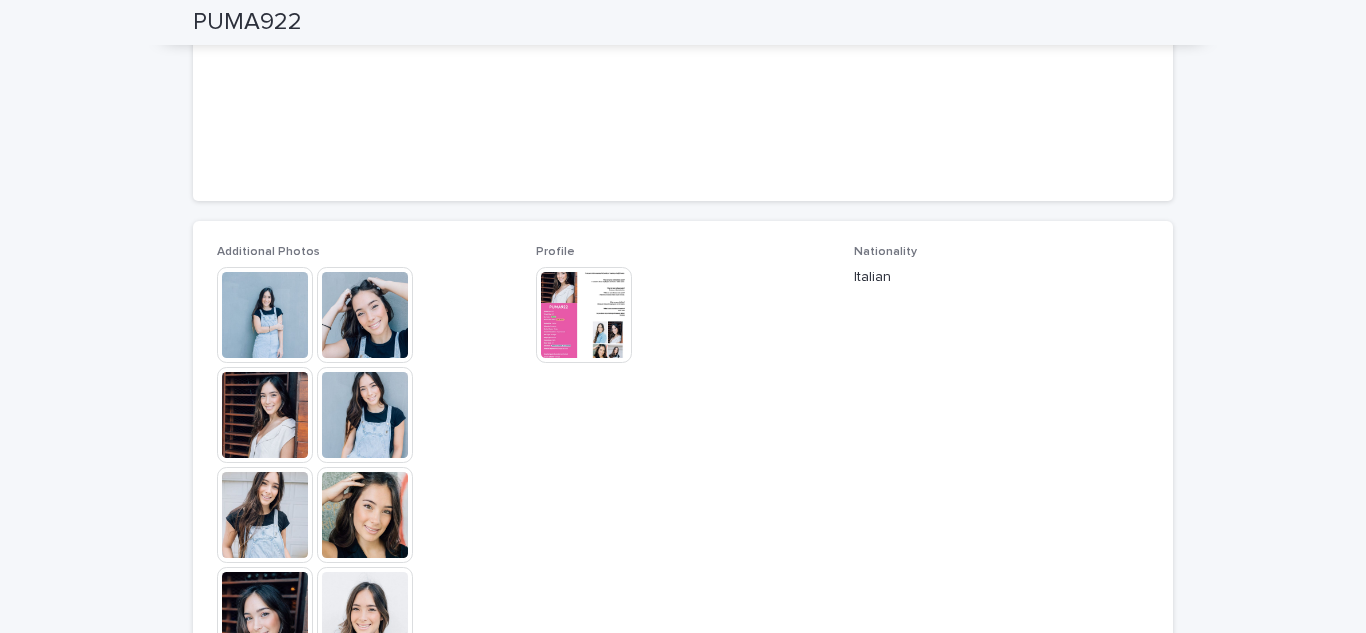 click at bounding box center (584, 315) 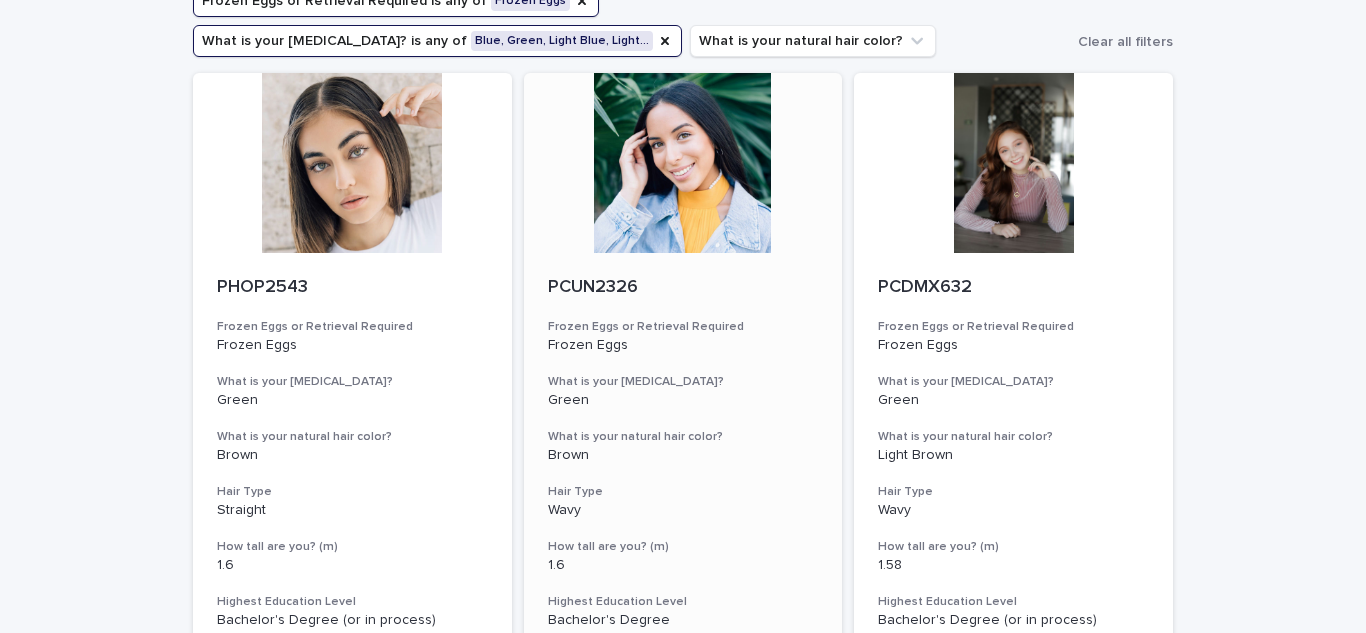 scroll, scrollTop: 145, scrollLeft: 0, axis: vertical 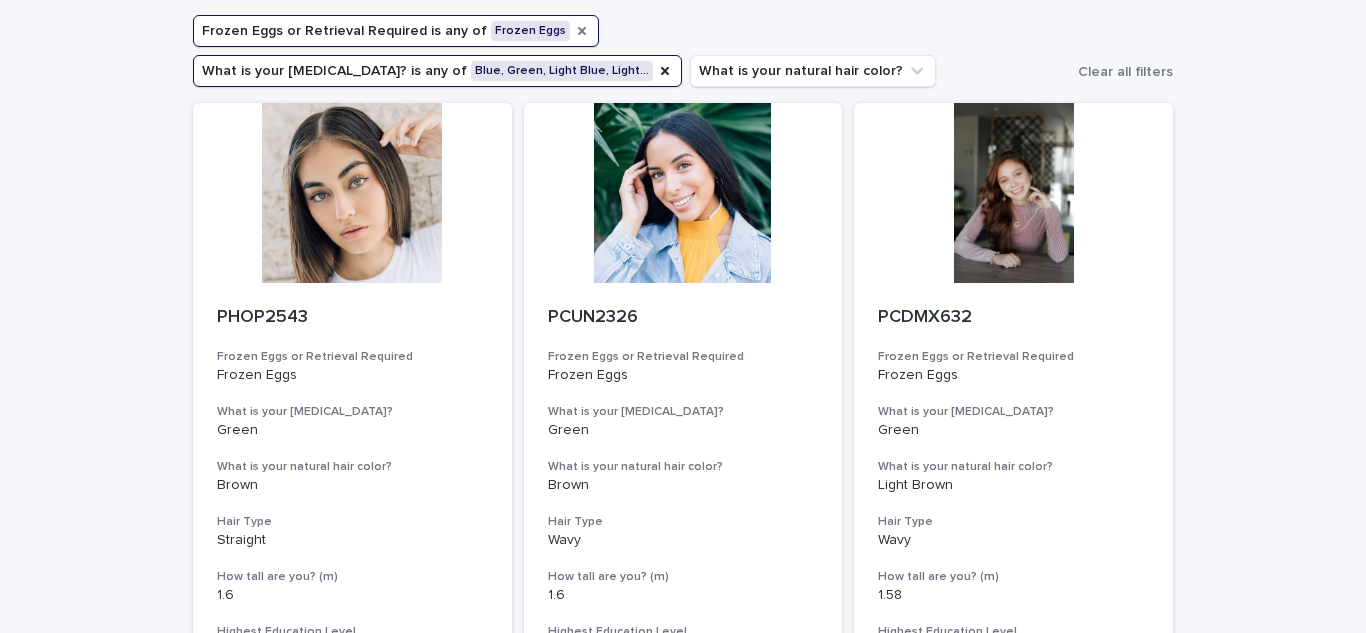click 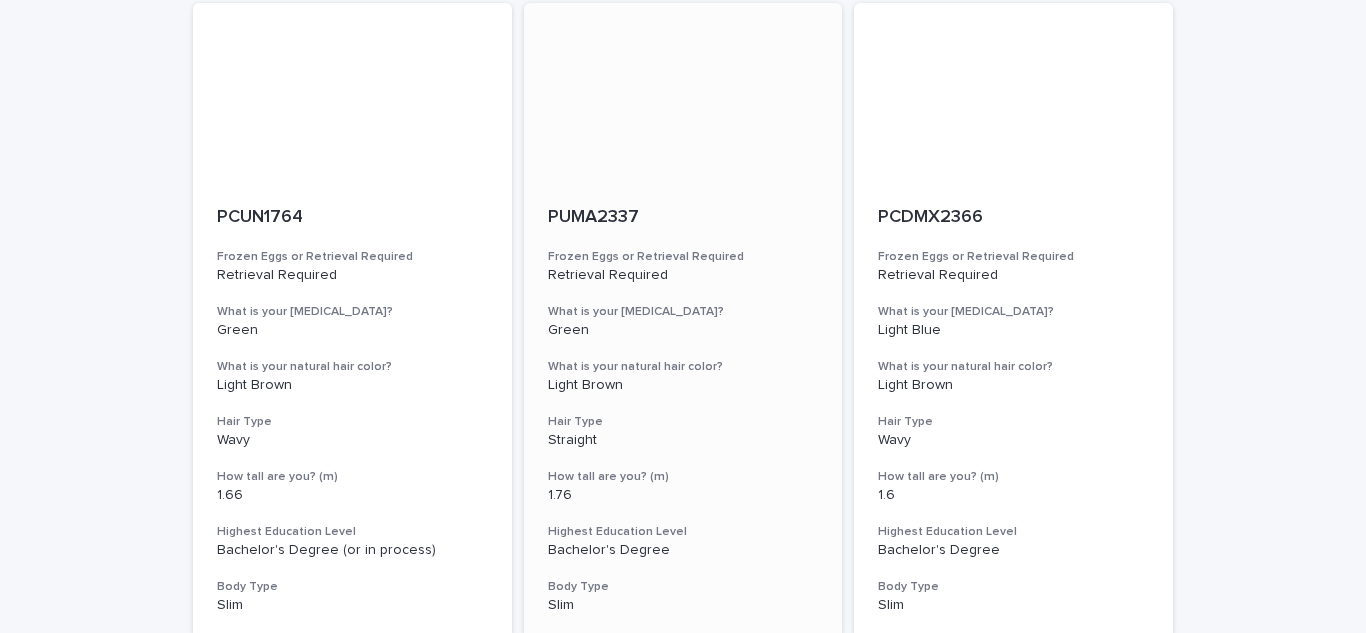 scroll, scrollTop: 1535, scrollLeft: 0, axis: vertical 